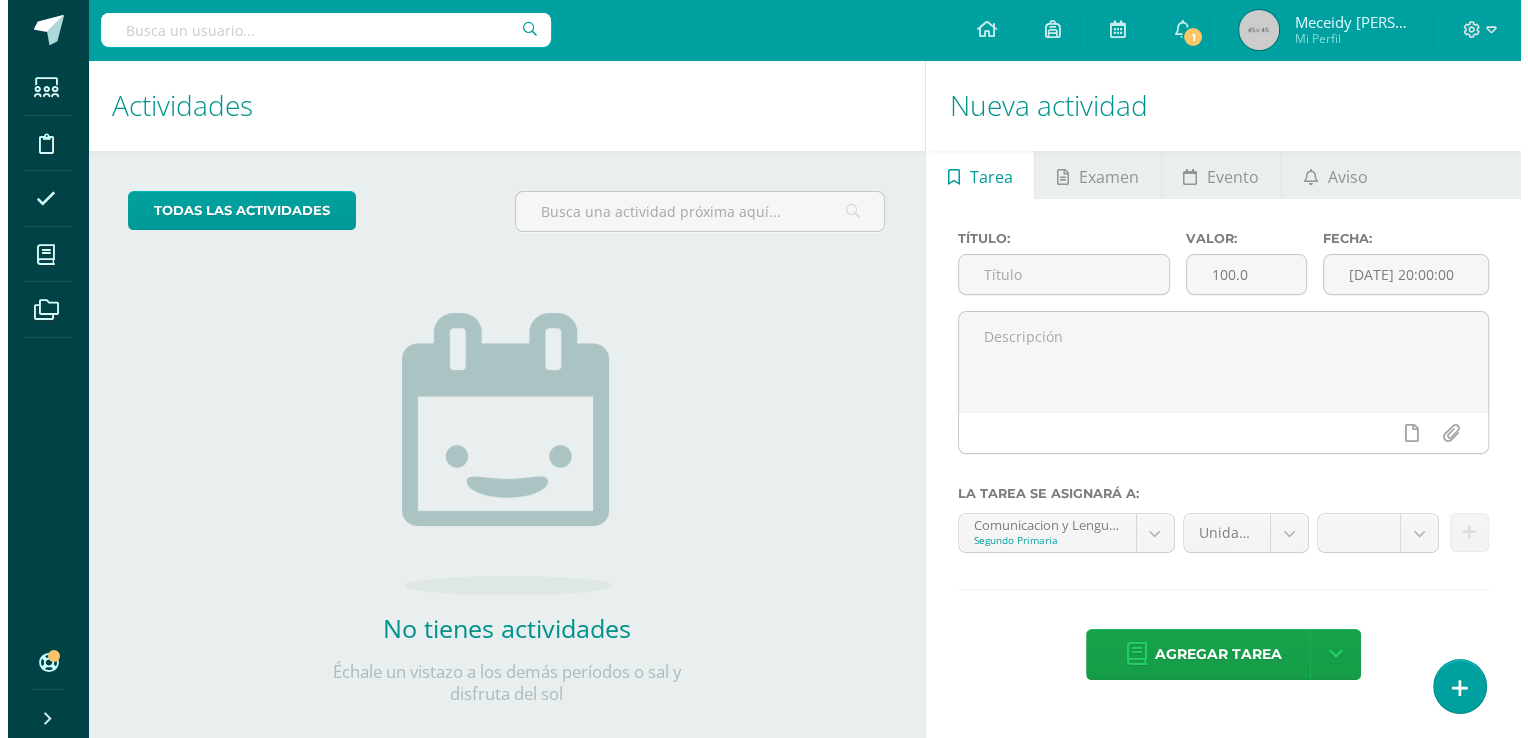 scroll, scrollTop: 0, scrollLeft: 0, axis: both 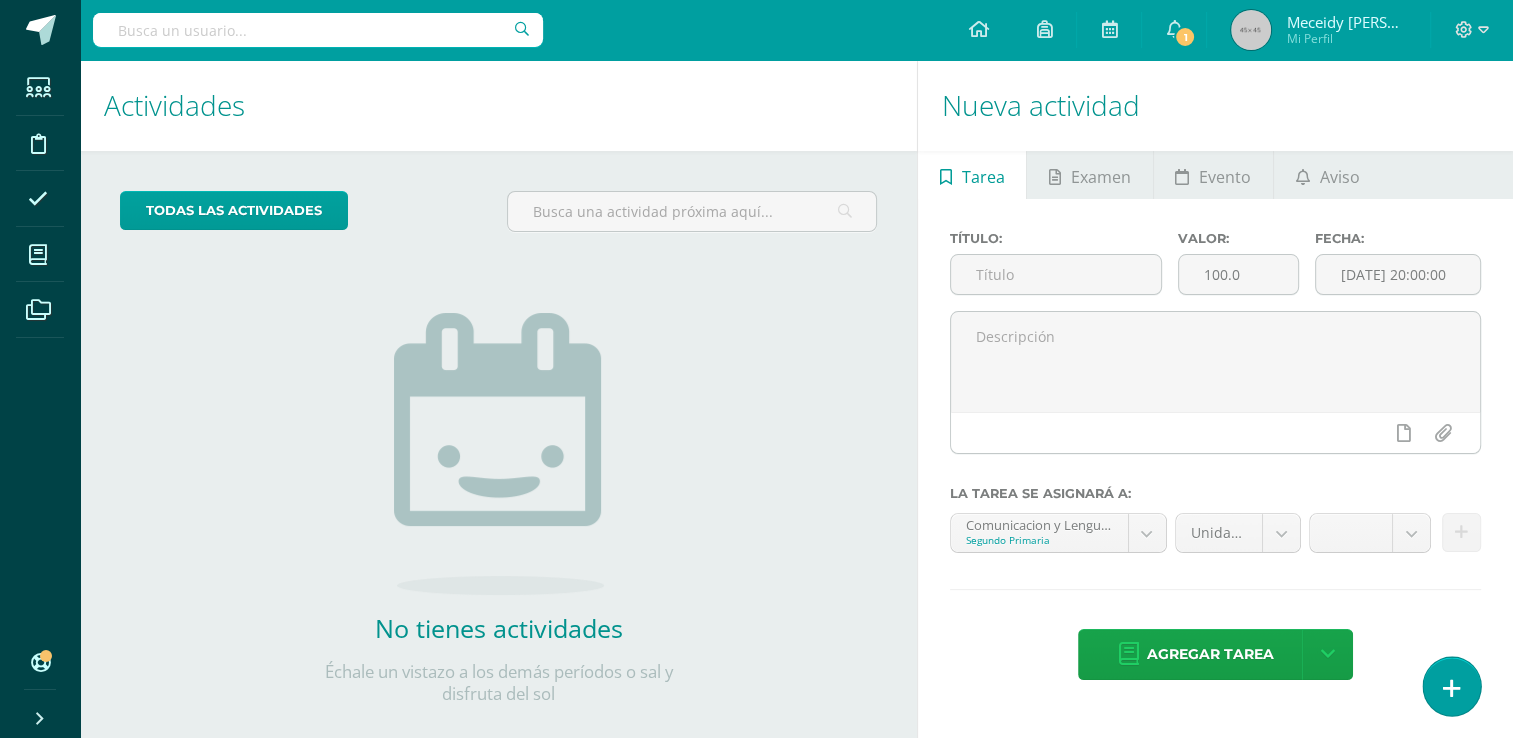 click at bounding box center (1452, 688) 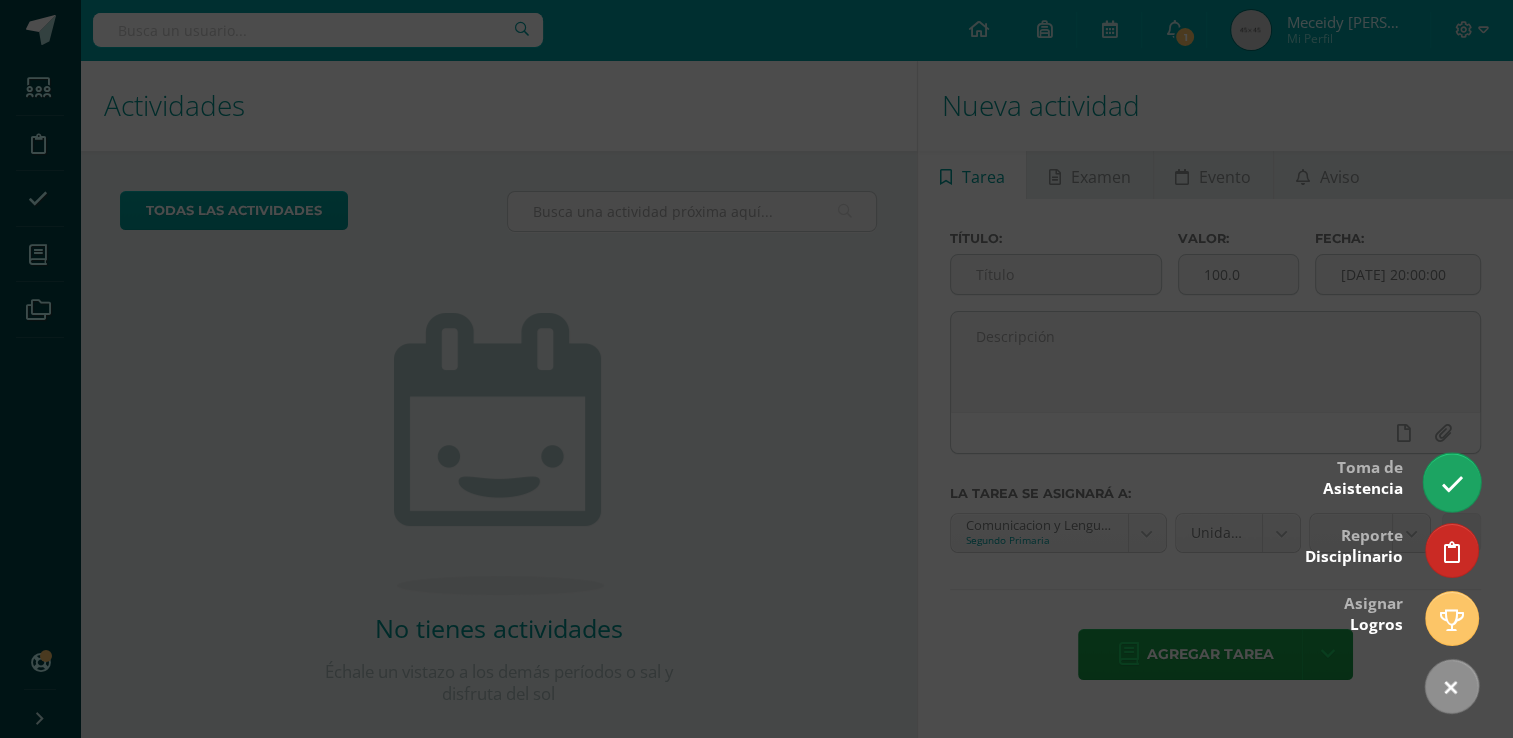 click at bounding box center (1451, 484) 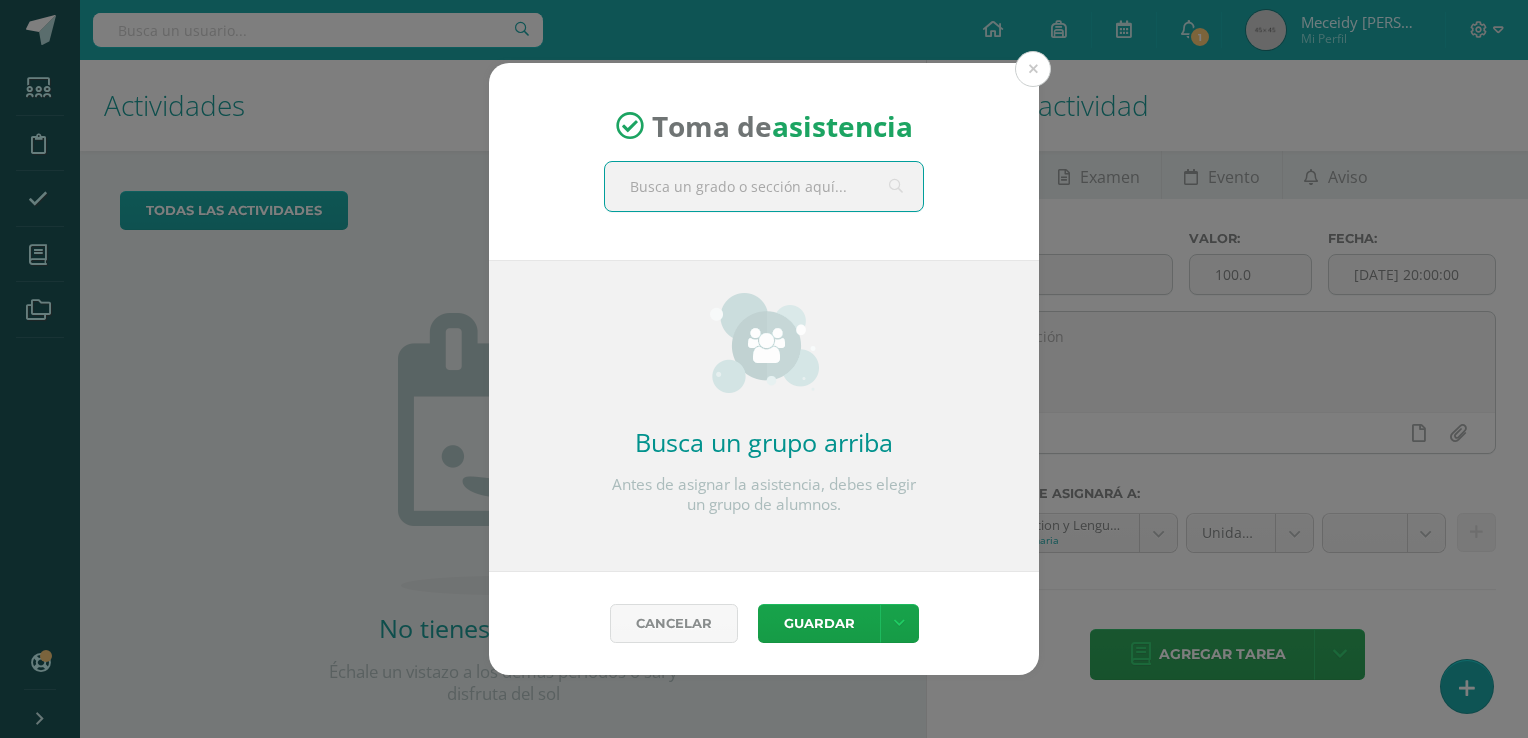 click at bounding box center (764, 186) 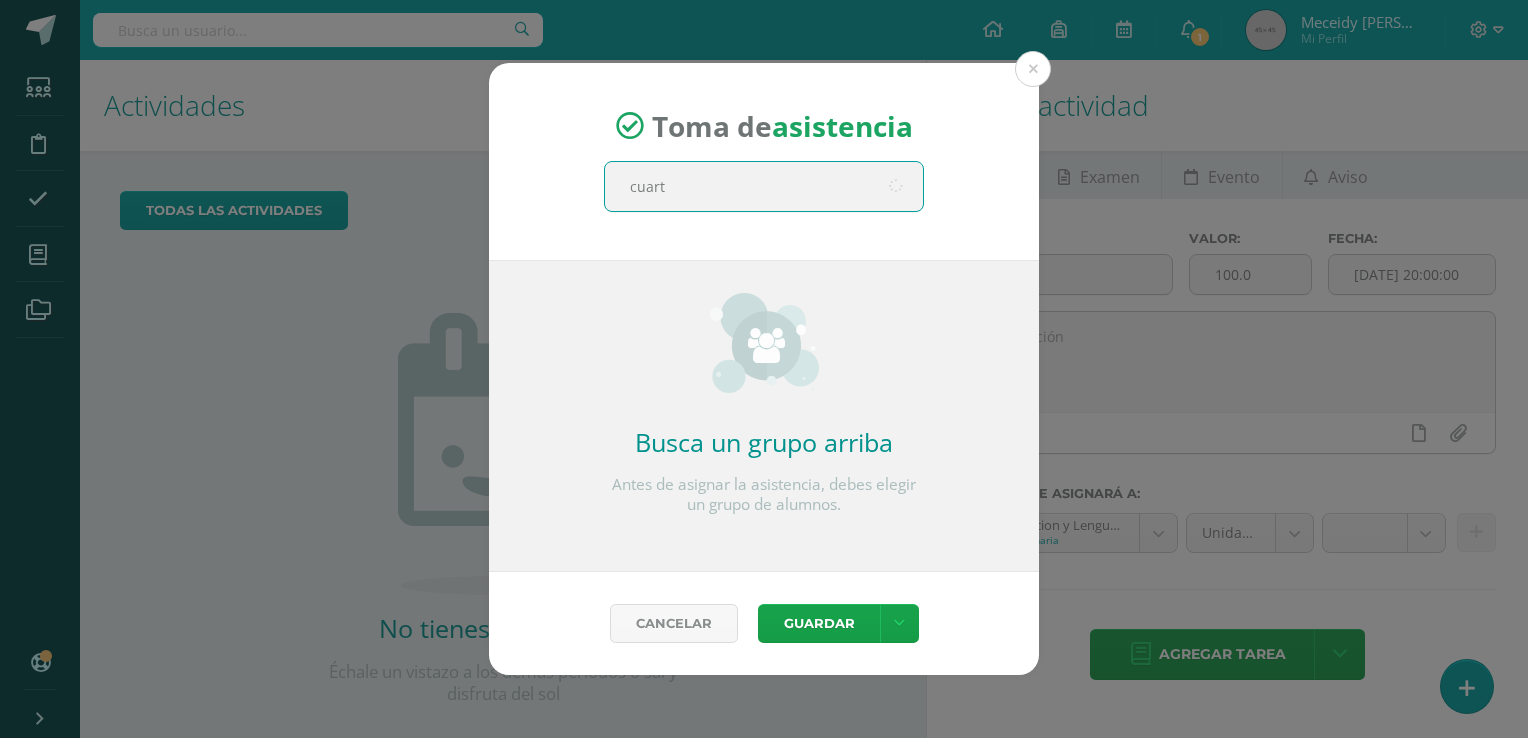 type on "cuarto" 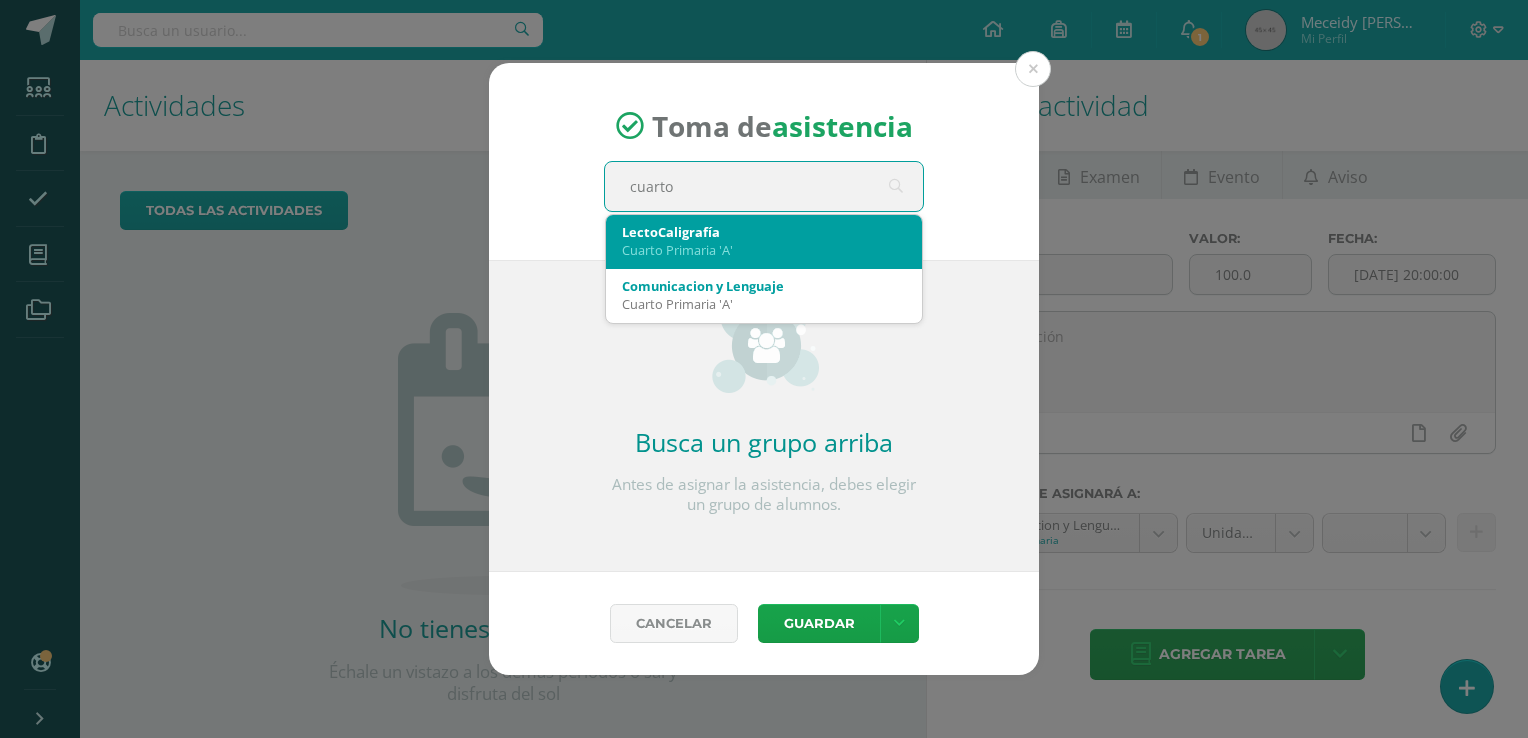click on "LectoCaligrafía Cuarto Primaria 'A'" at bounding box center (764, 241) 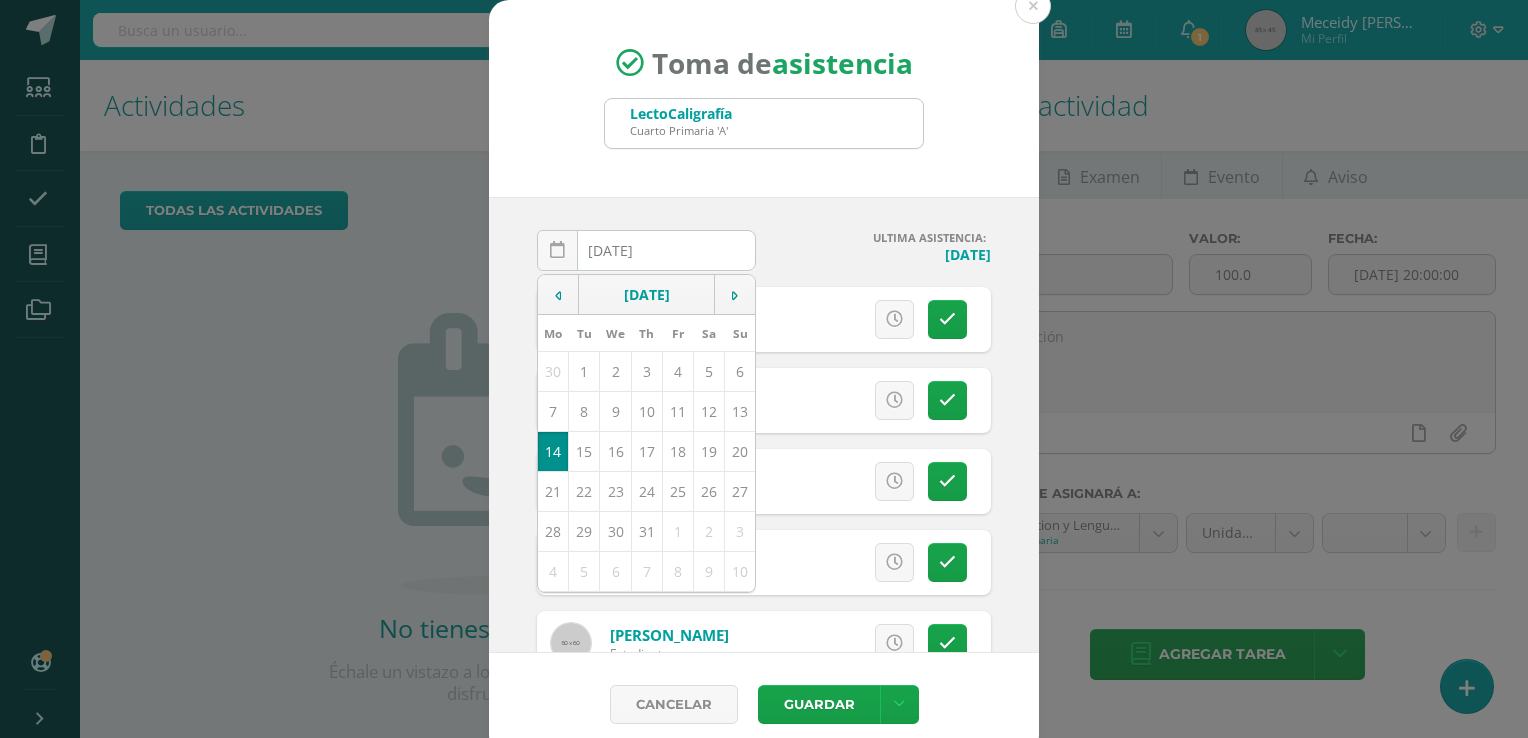 click on "[DATE]
July, 2025 Mo Tu We Th Fr Sa Su 30 1 2 3 4 5 6 7 8 9 10 11 12 13 14 15 16 17 18 19 20 21 22 23 24 25 26 27 28 29 30 31 1 2 3 4 5 6 7 8 9 10 false Clear date
ULTIMA ASISTENCIA:
[GEOGRAPHIC_DATA][DATE]
Ya existe toma de asistencia registrada para el  [DATE]  para los estudiantes de  LectoCaligrafía Cuarto Primaria 'A' .
[PERSON_NAME][GEOGRAPHIC_DATA]
Estudiante" at bounding box center [764, 425] 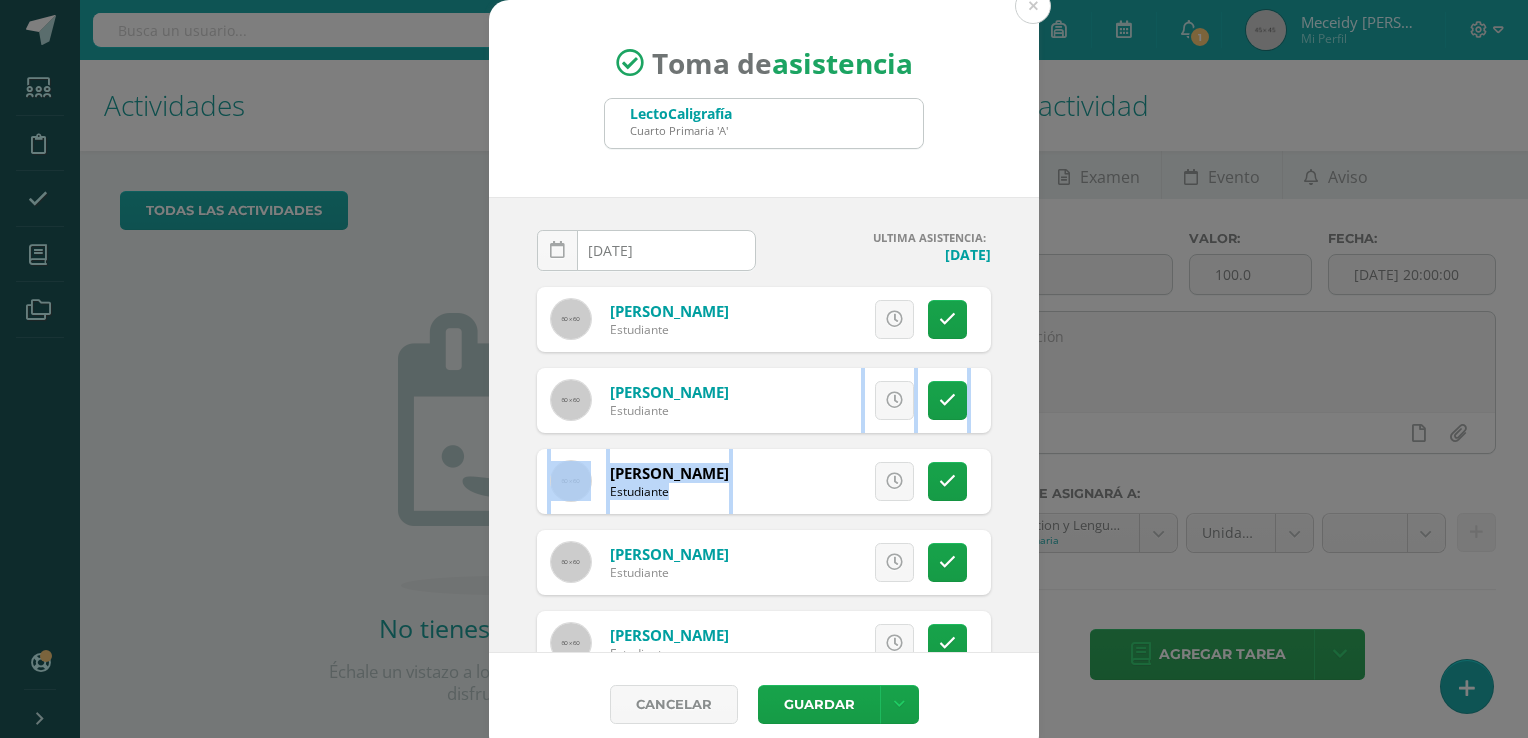 drag, startPoint x: 1012, startPoint y: 375, endPoint x: 1001, endPoint y: 397, distance: 24.596748 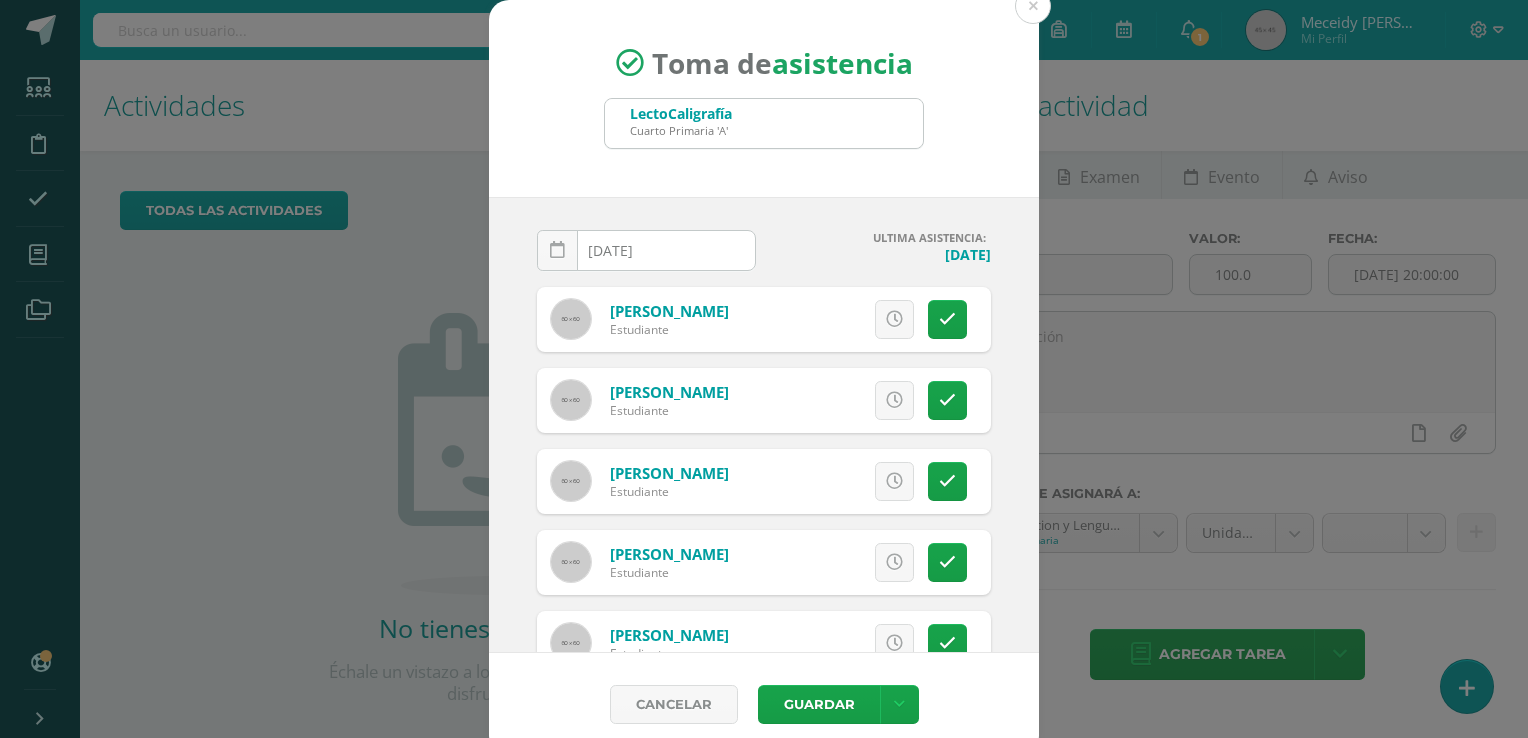 scroll, scrollTop: 29, scrollLeft: 0, axis: vertical 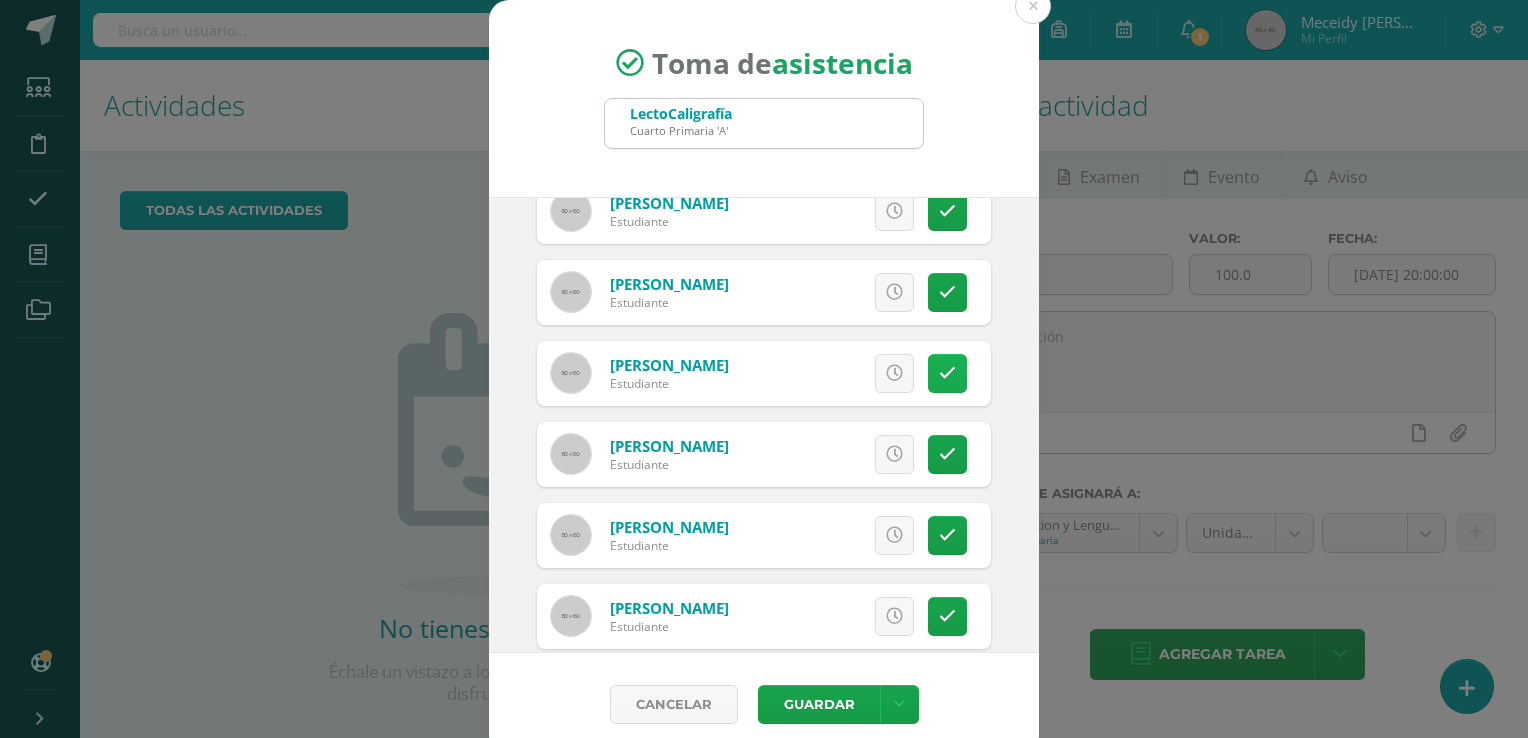 click at bounding box center [947, 373] 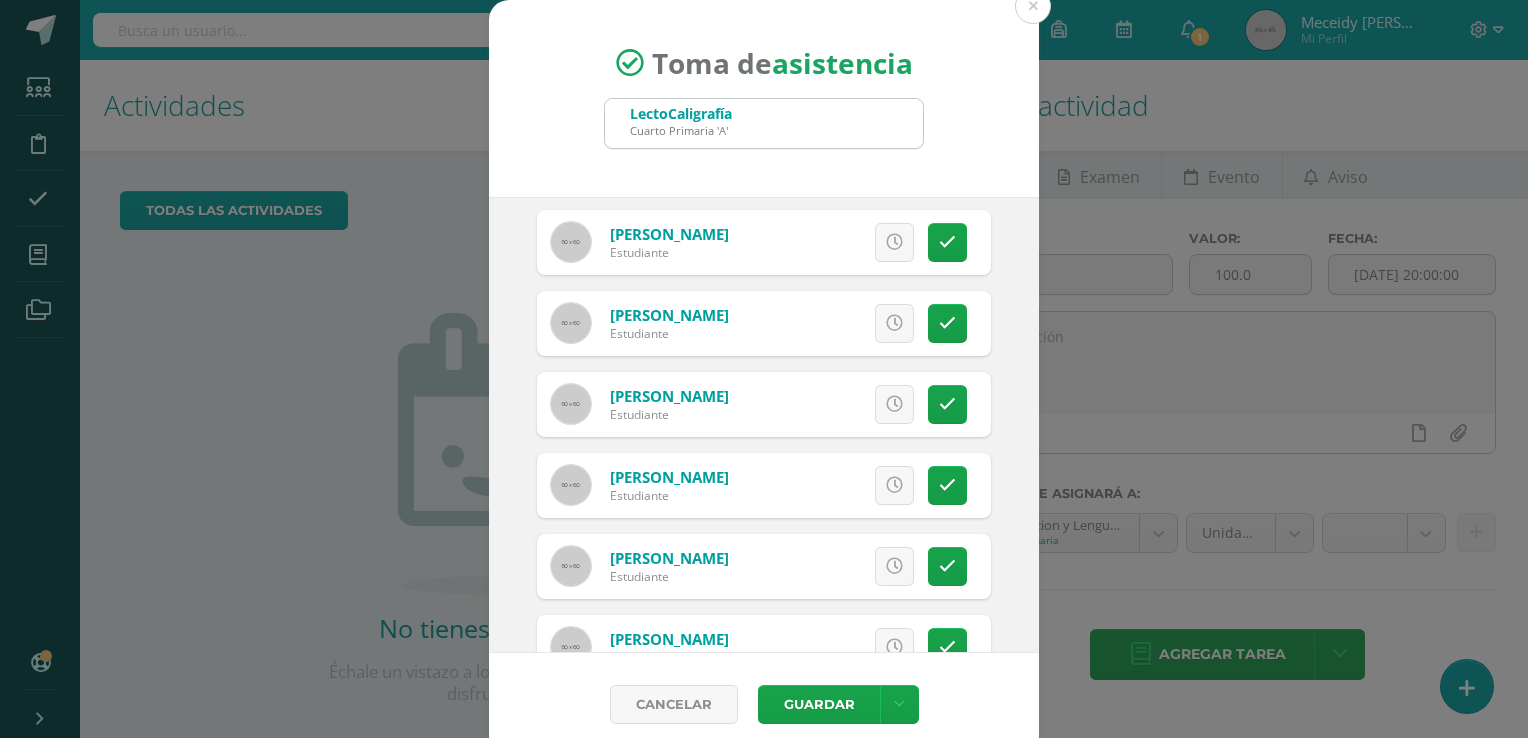 scroll, scrollTop: 622, scrollLeft: 0, axis: vertical 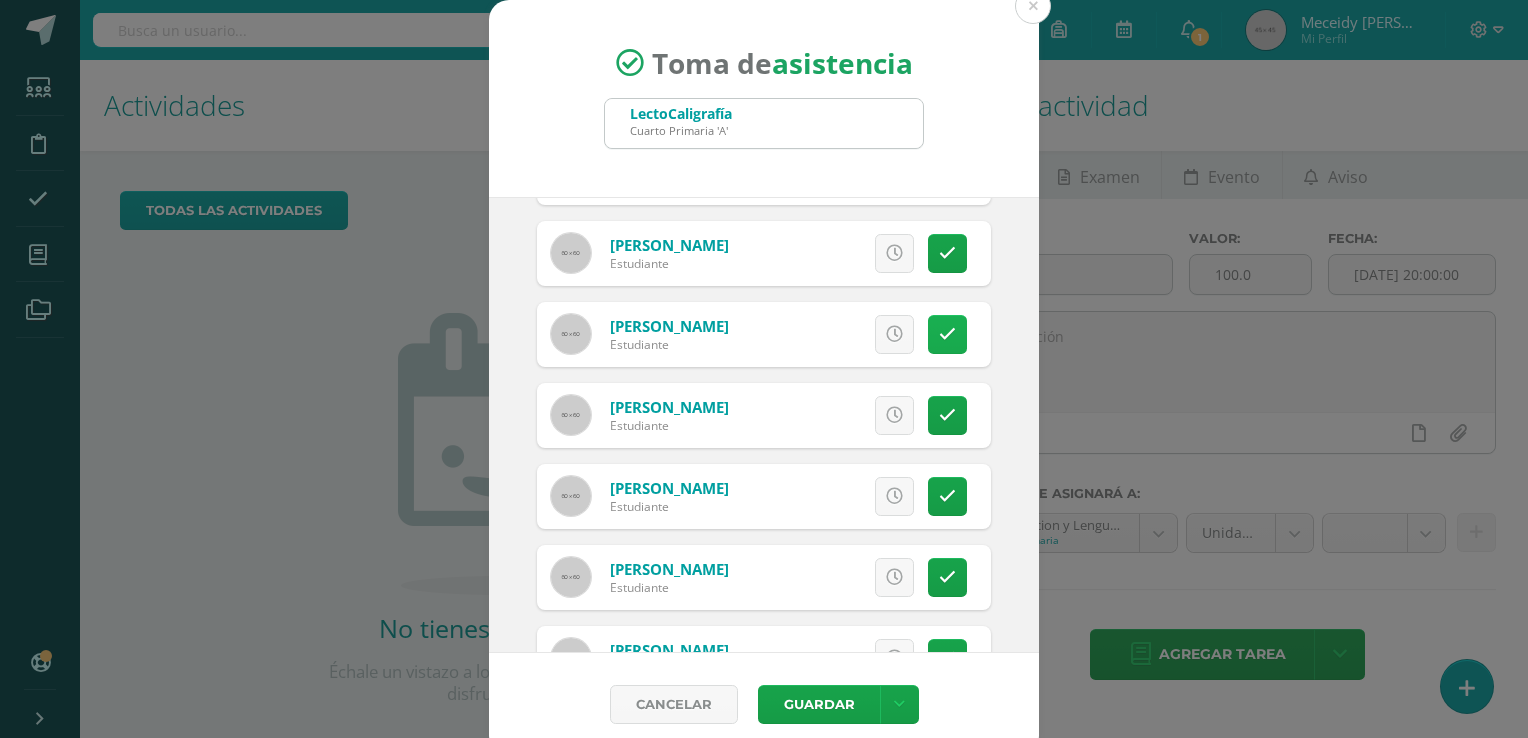click at bounding box center [947, 334] 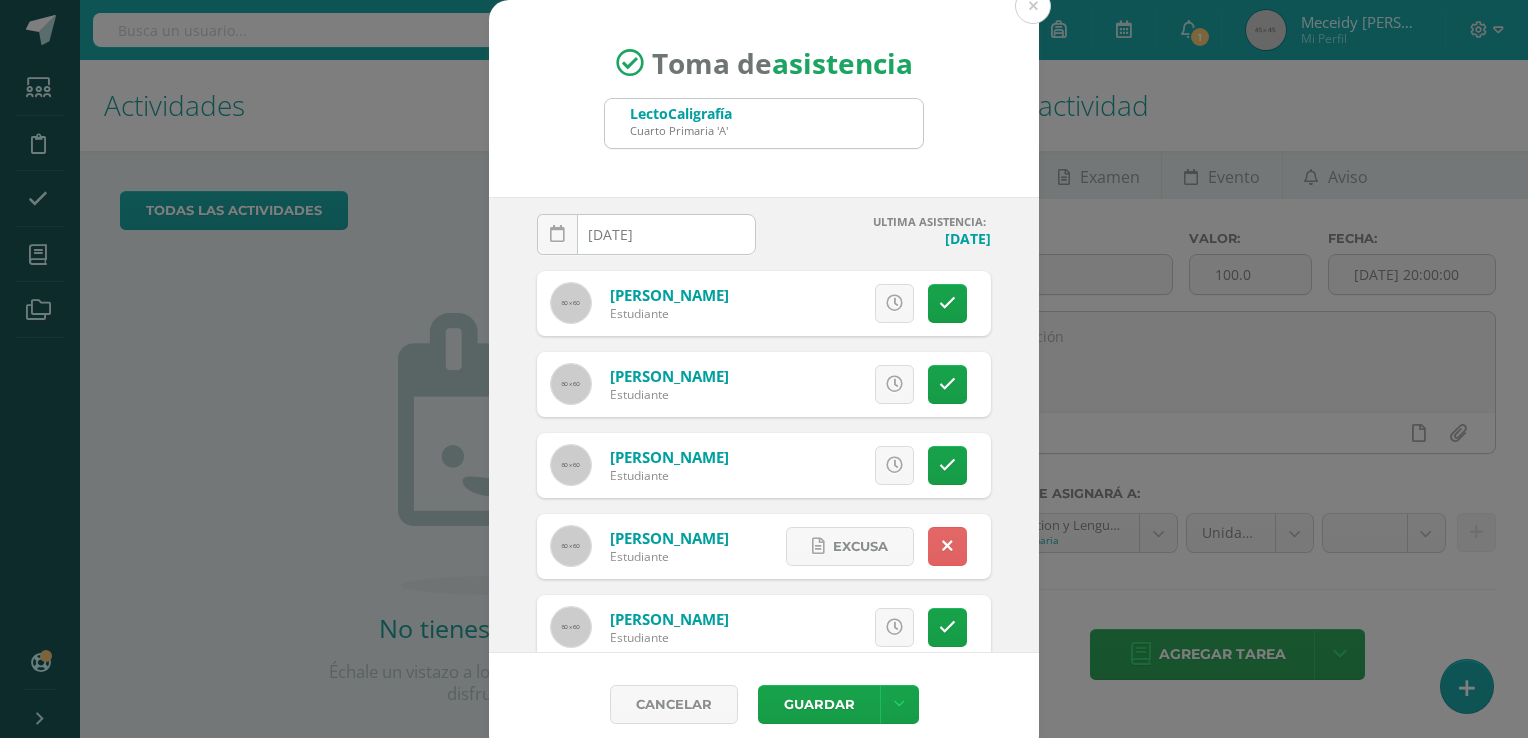 scroll, scrollTop: 0, scrollLeft: 0, axis: both 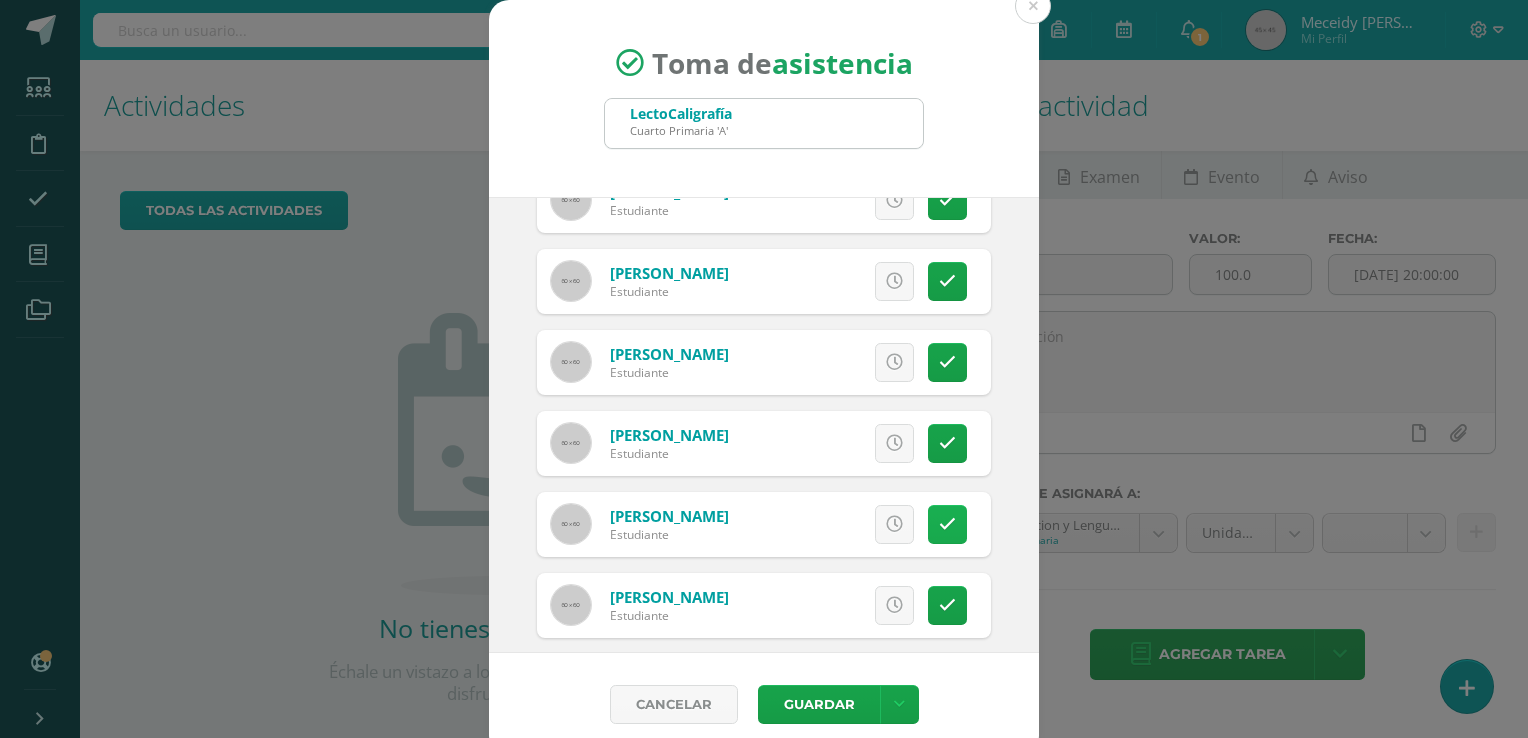click at bounding box center (947, 524) 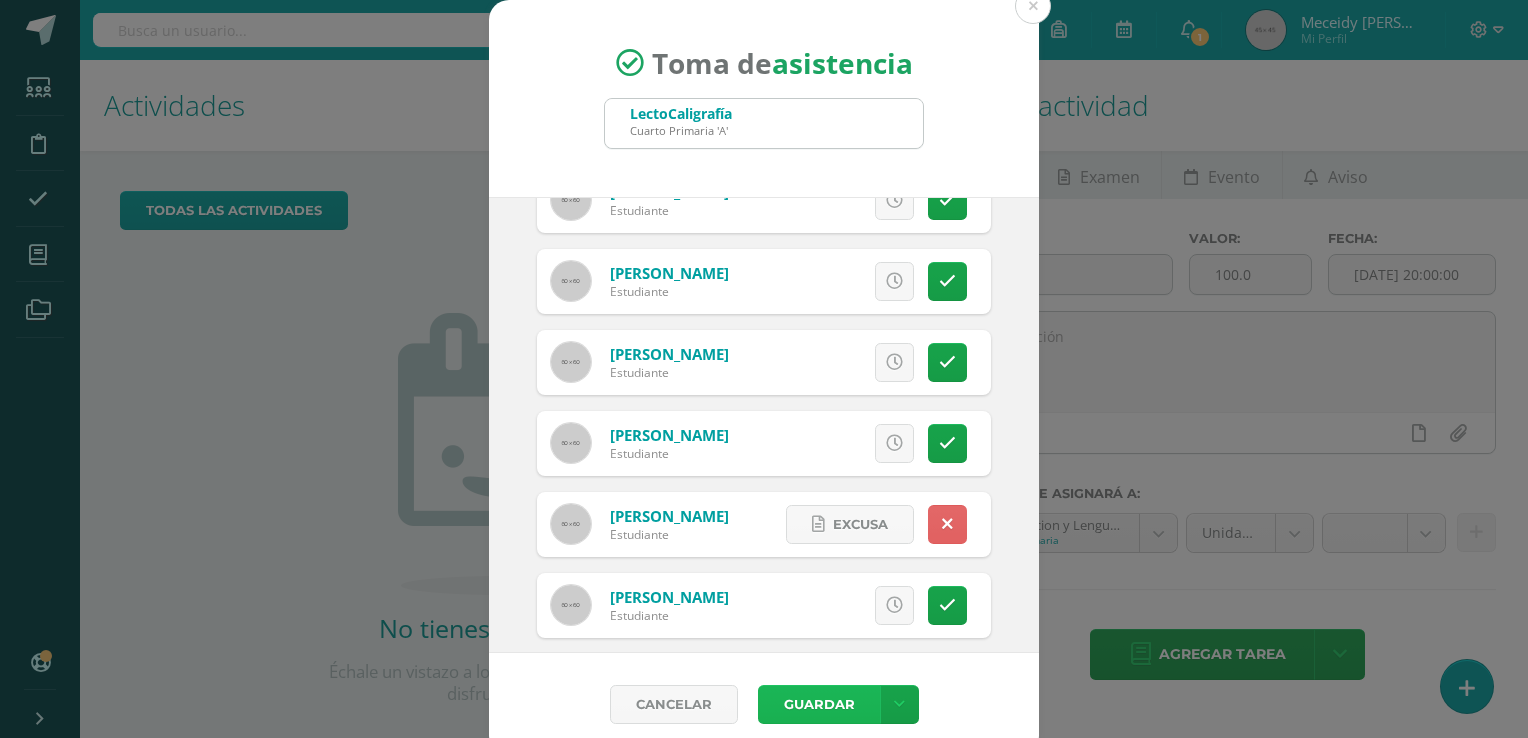 click on "Guardar" at bounding box center (819, 704) 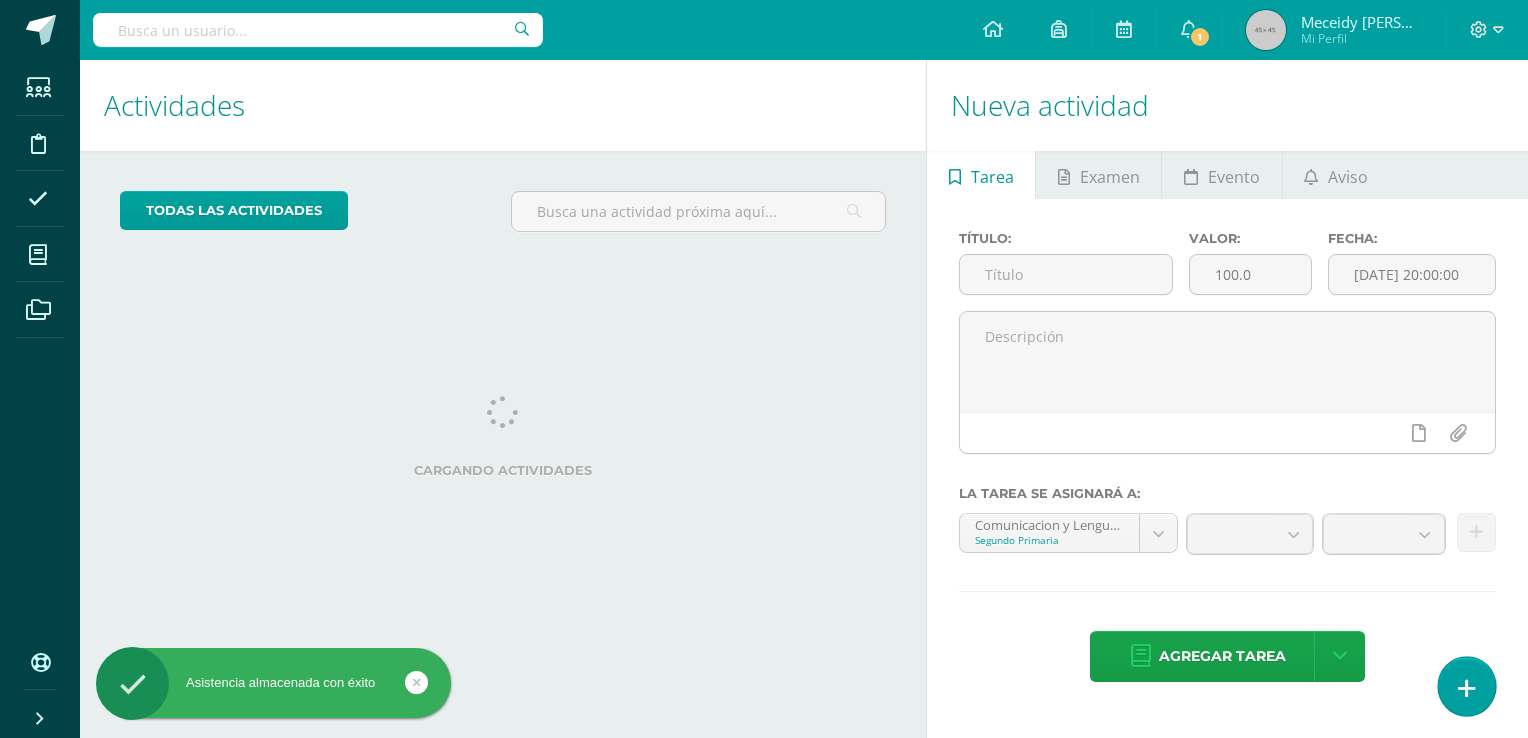 scroll, scrollTop: 0, scrollLeft: 0, axis: both 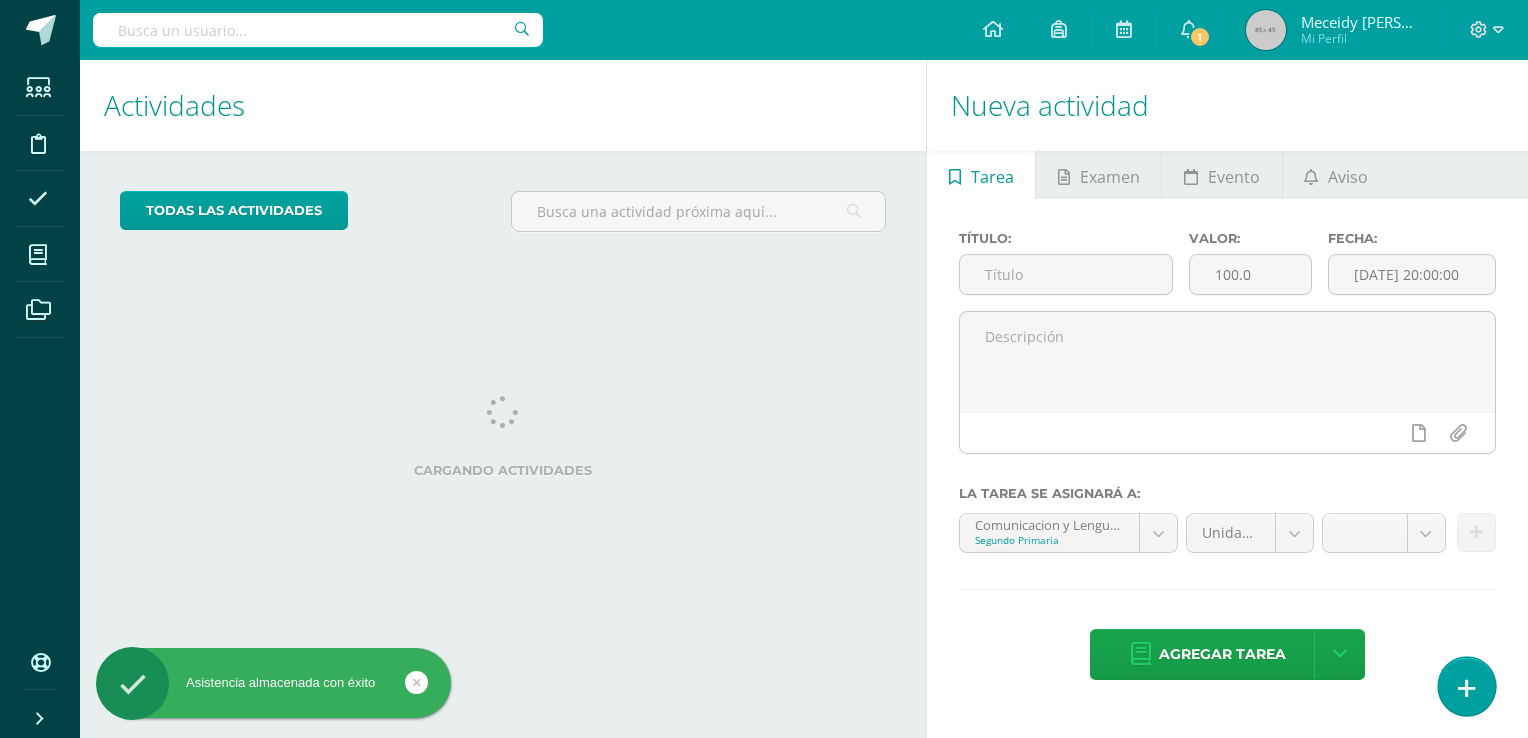 click at bounding box center [1467, 688] 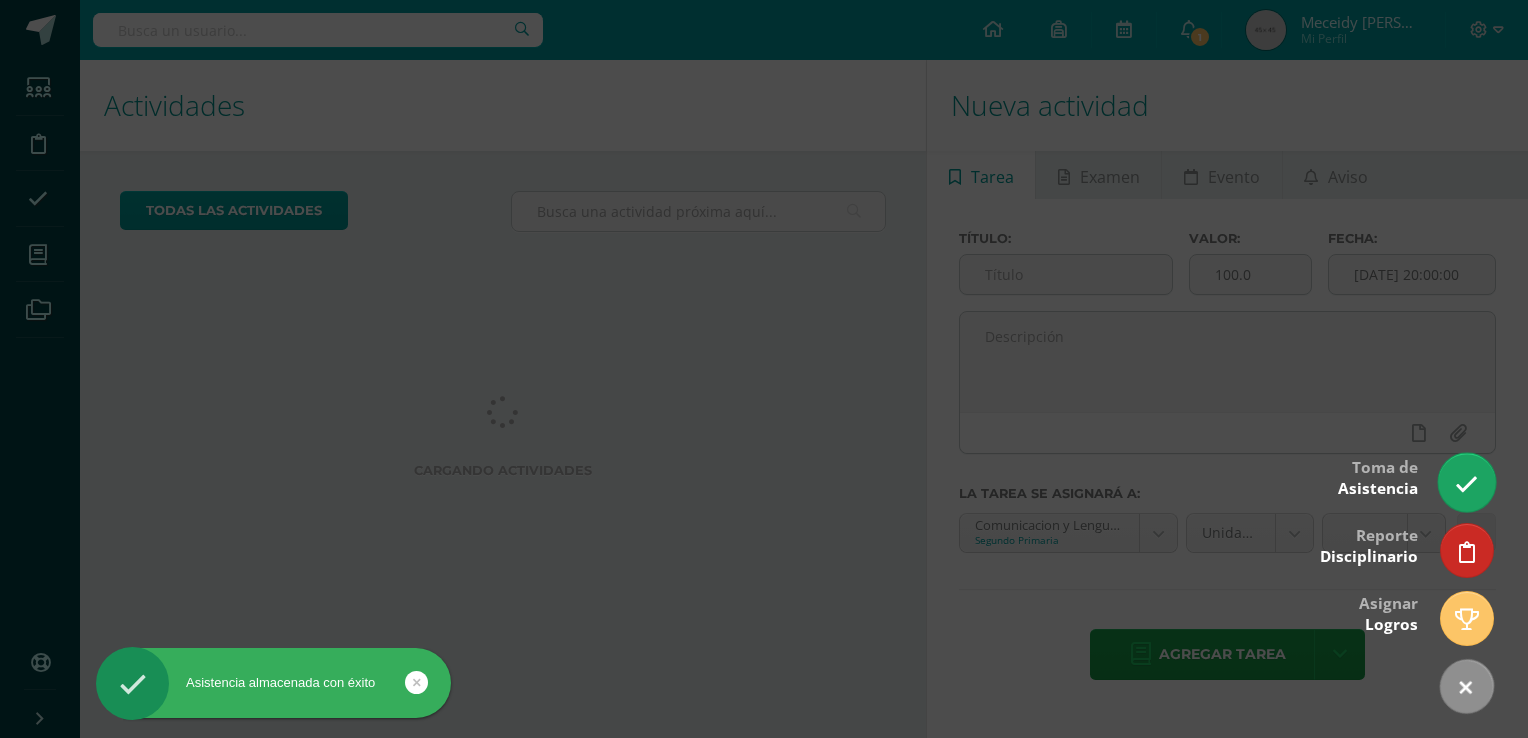 click at bounding box center [1466, 484] 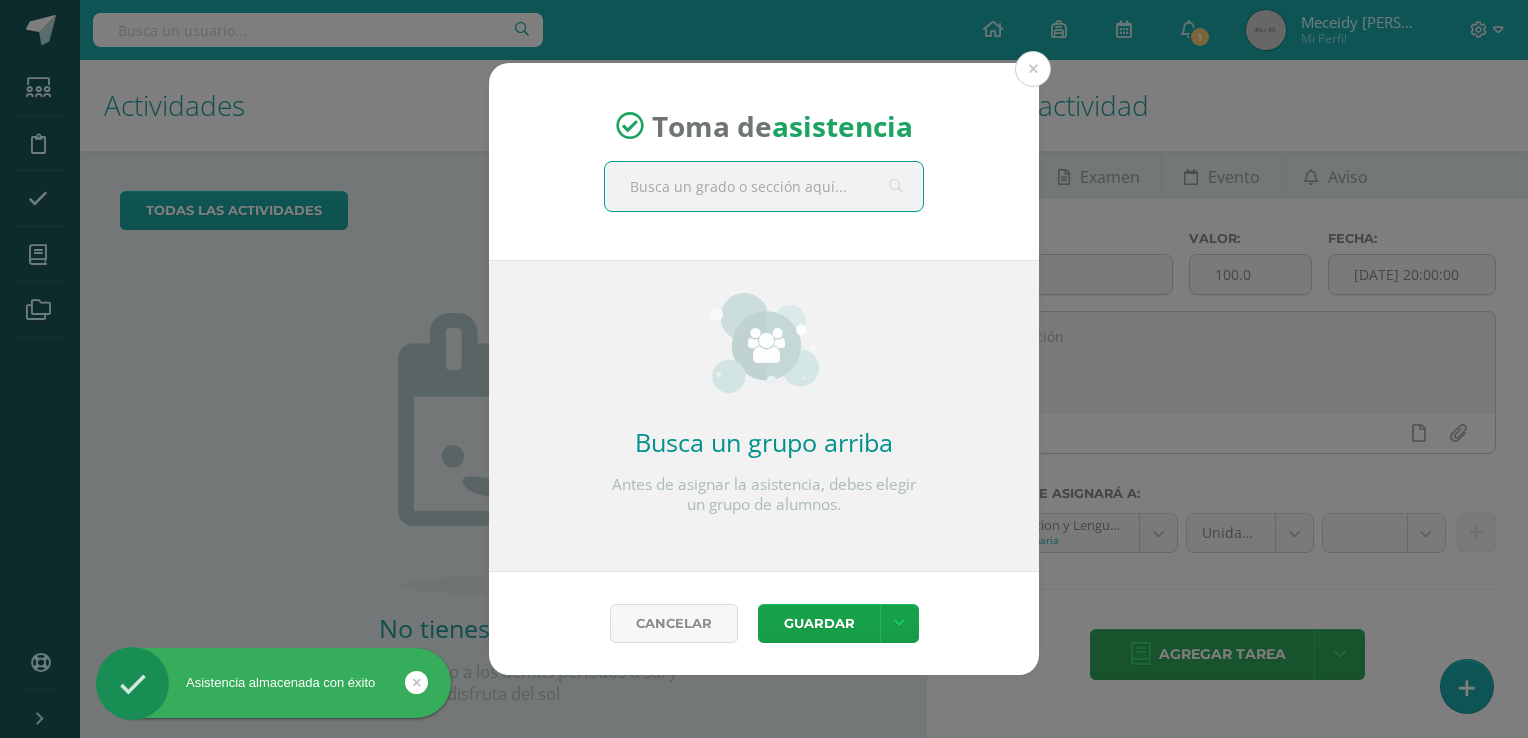 click at bounding box center (764, 186) 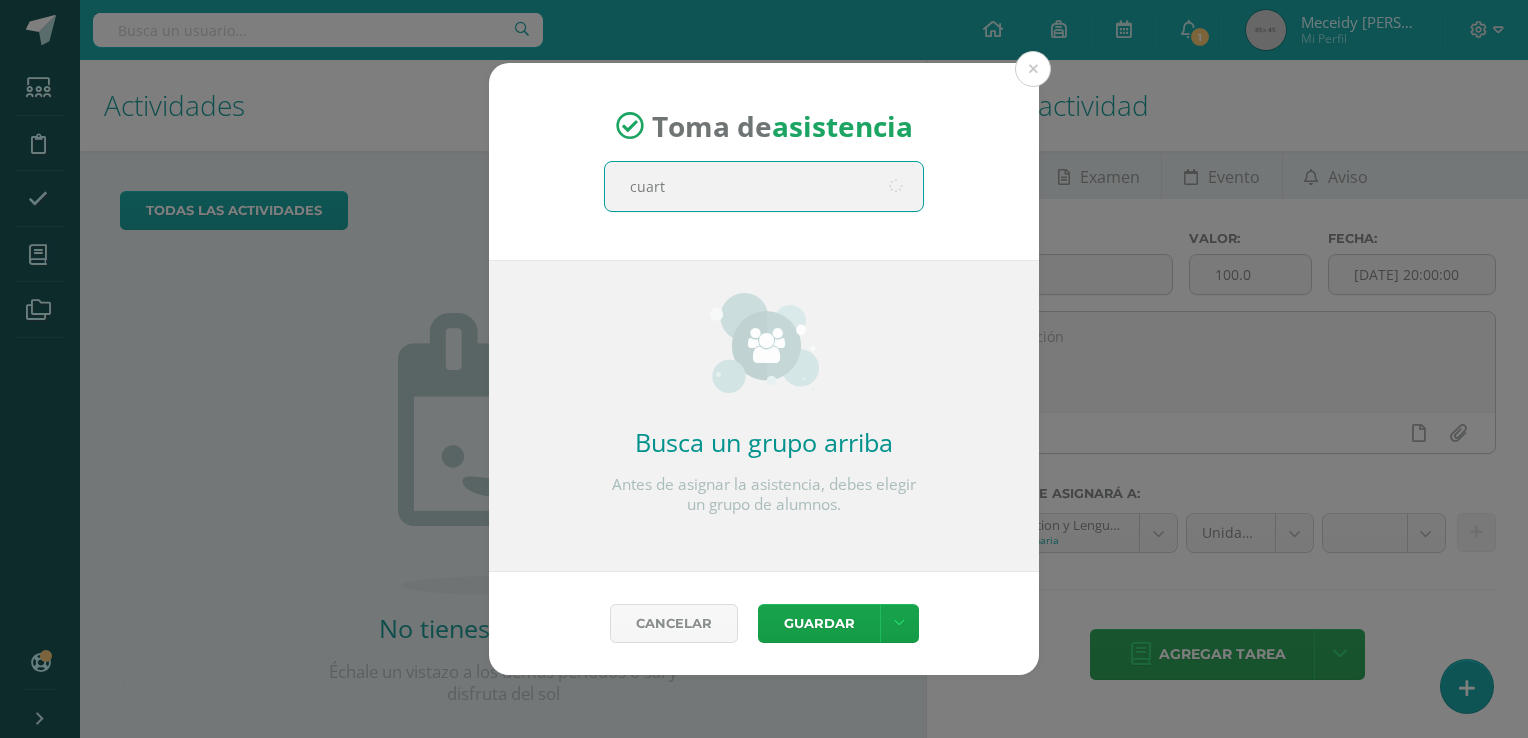 type on "cuarto" 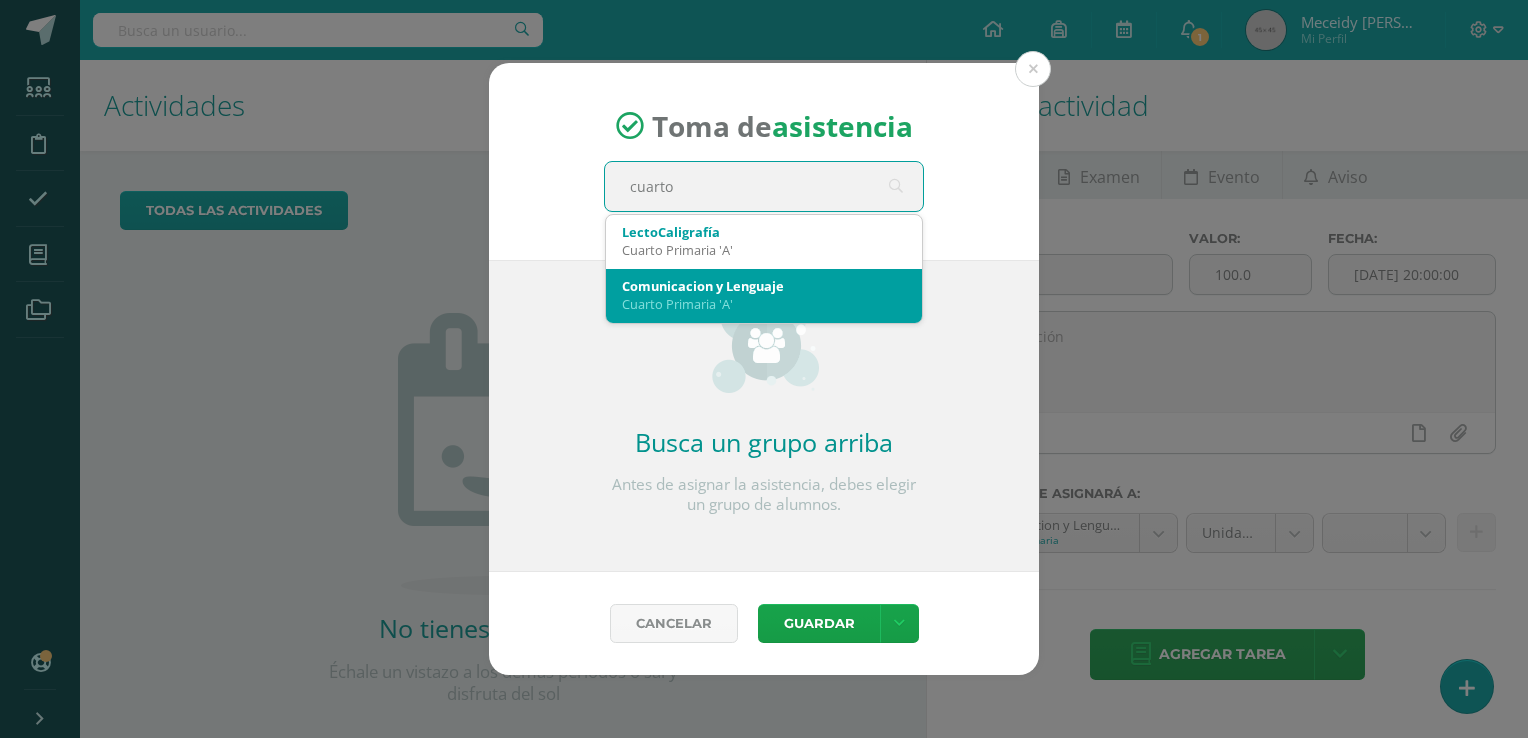 click on "Cuarto Primaria 'A'" at bounding box center (764, 304) 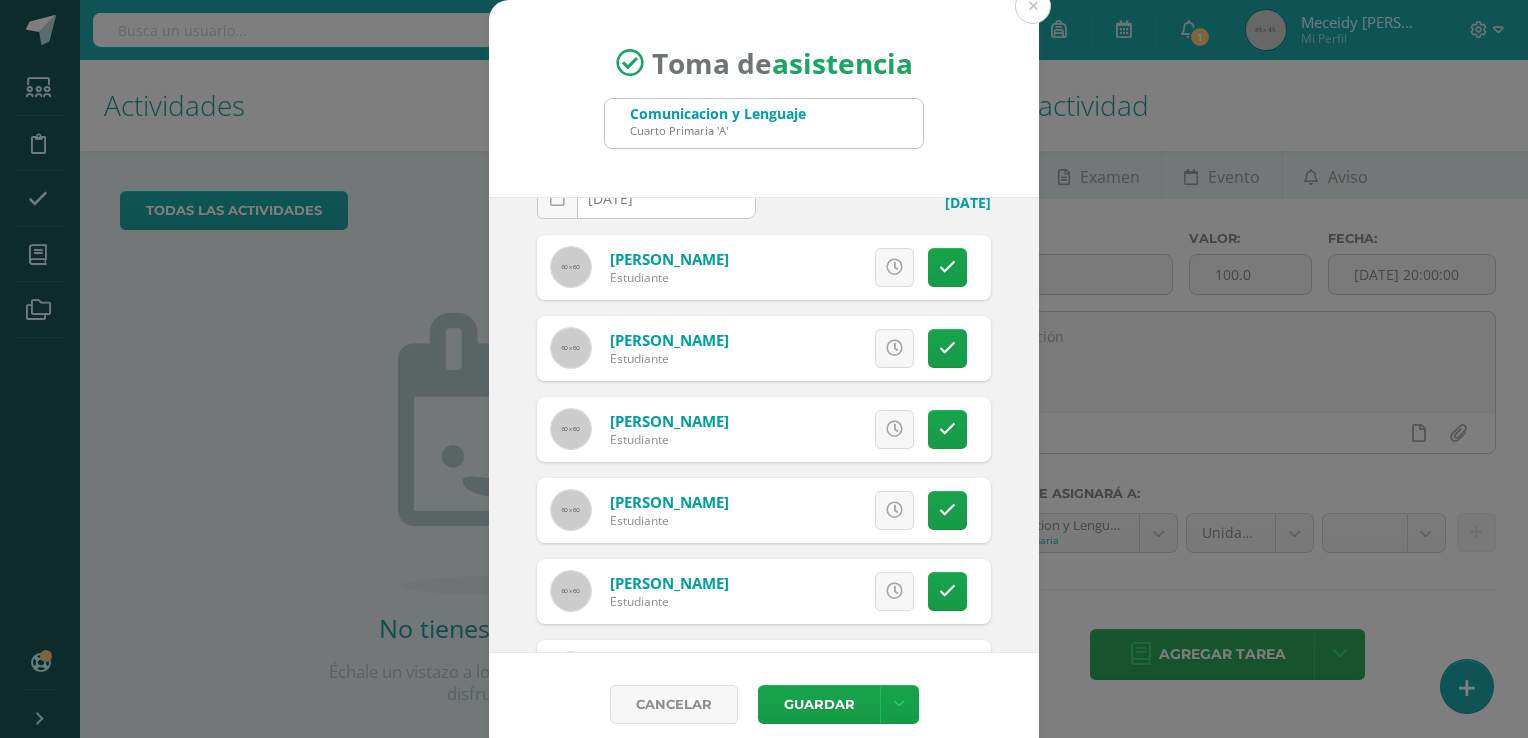 scroll, scrollTop: 100, scrollLeft: 0, axis: vertical 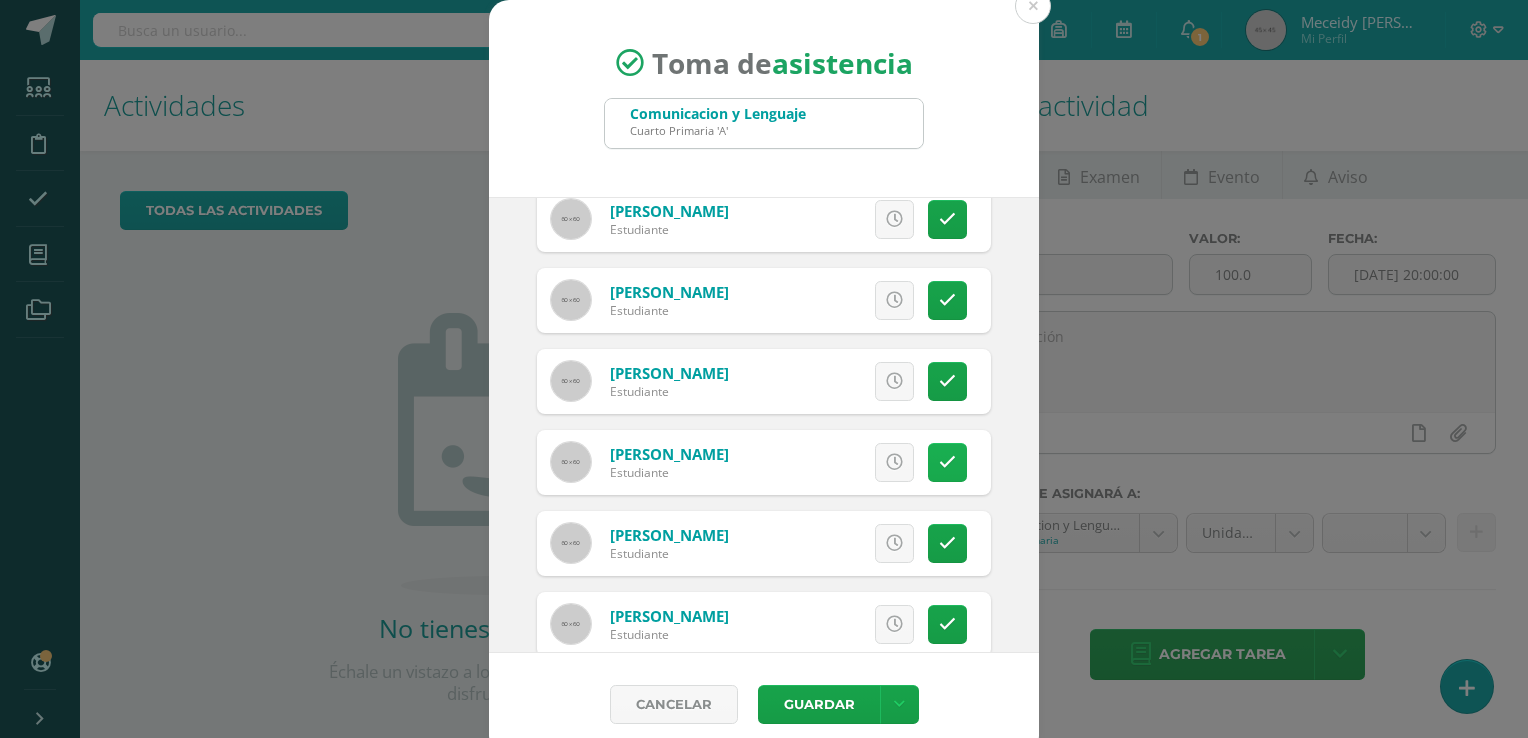 click at bounding box center [947, 462] 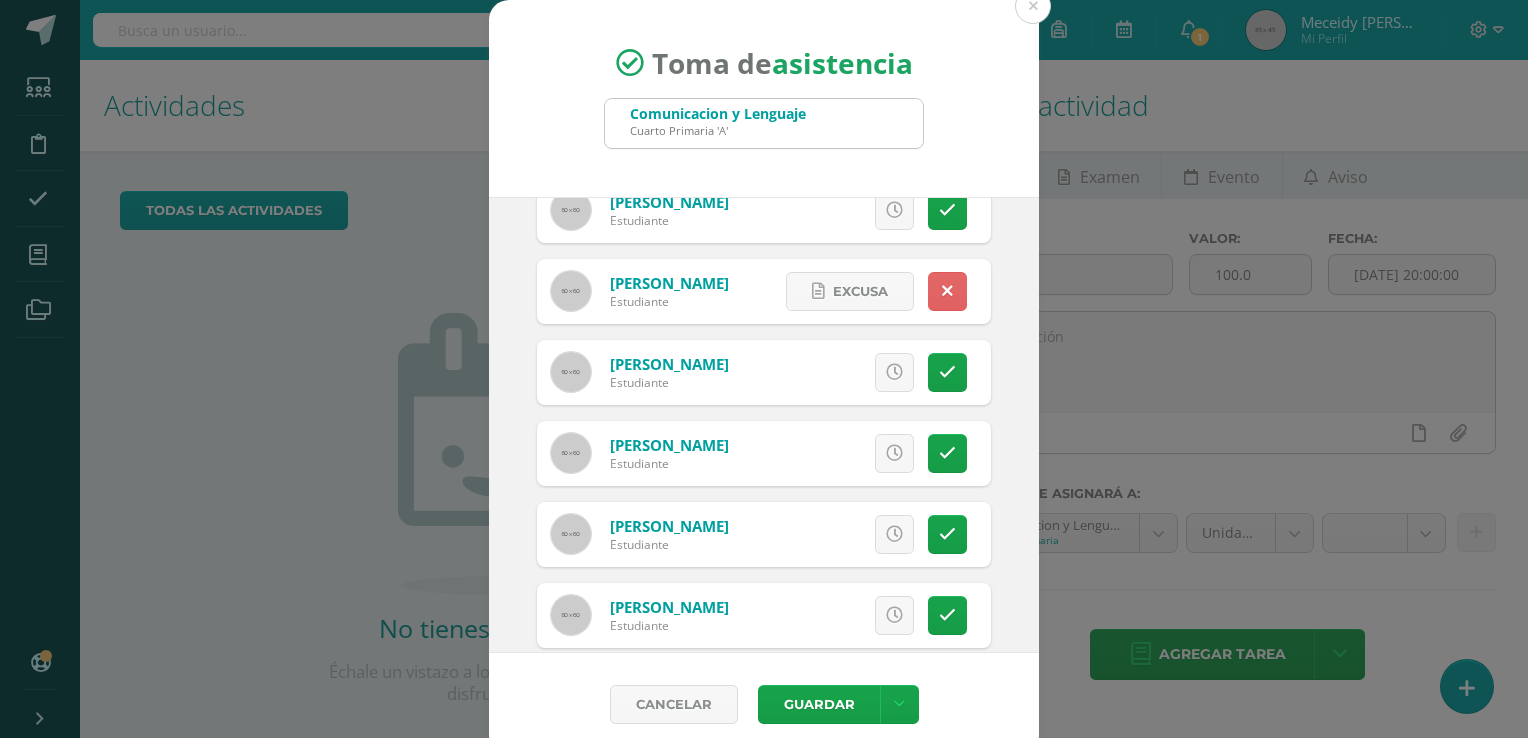 scroll, scrollTop: 300, scrollLeft: 0, axis: vertical 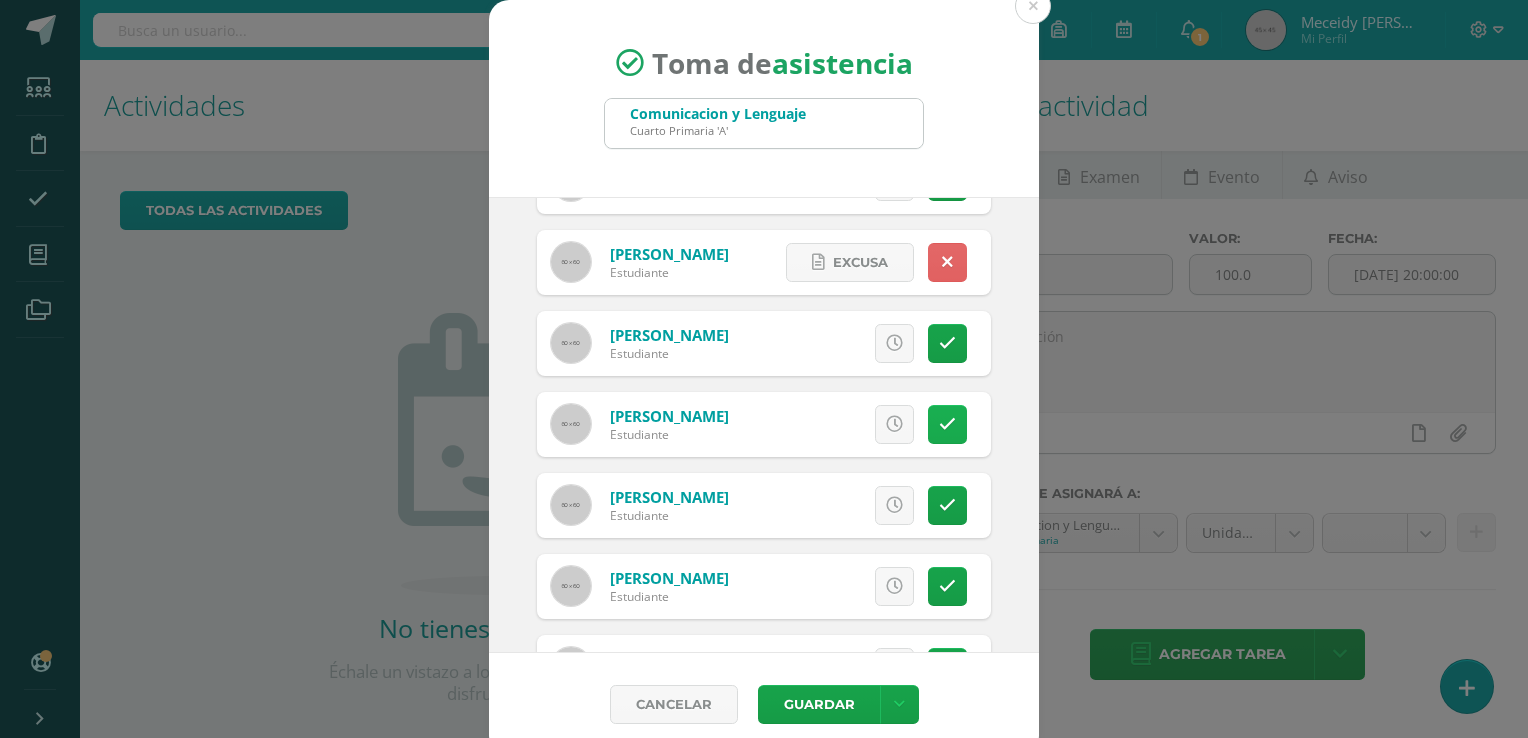 click at bounding box center (947, 424) 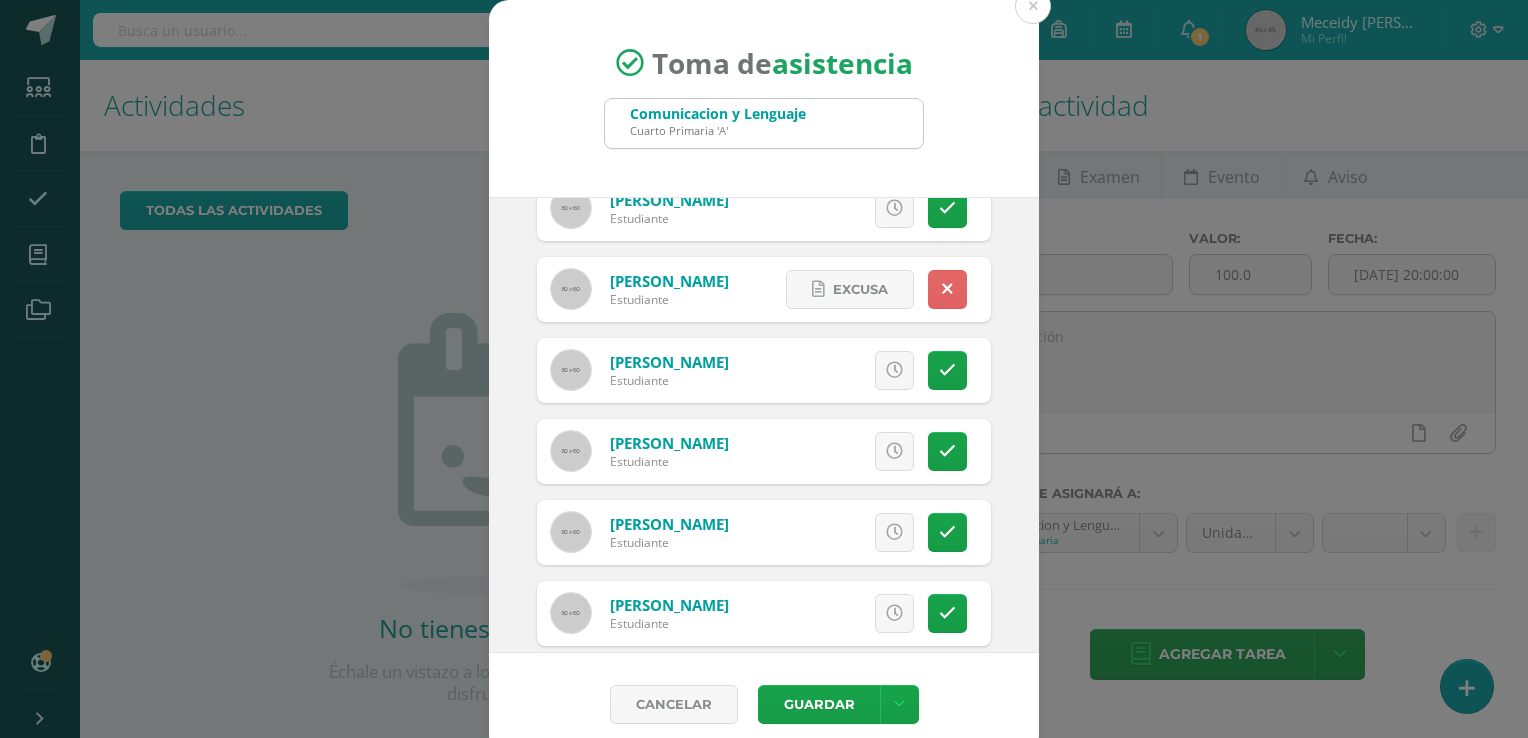 scroll, scrollTop: 500, scrollLeft: 0, axis: vertical 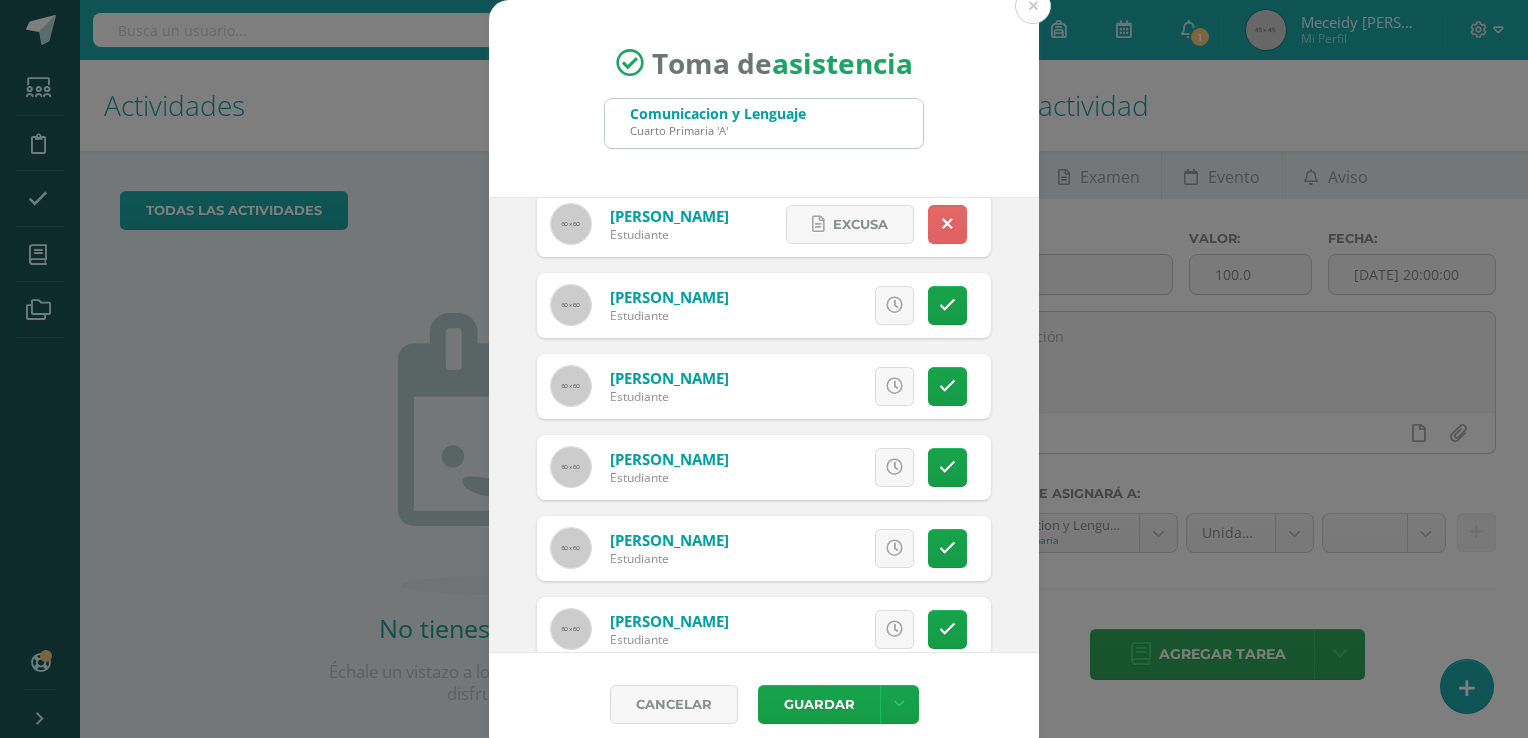 drag, startPoint x: 925, startPoint y: 622, endPoint x: 844, endPoint y: 733, distance: 137.41179 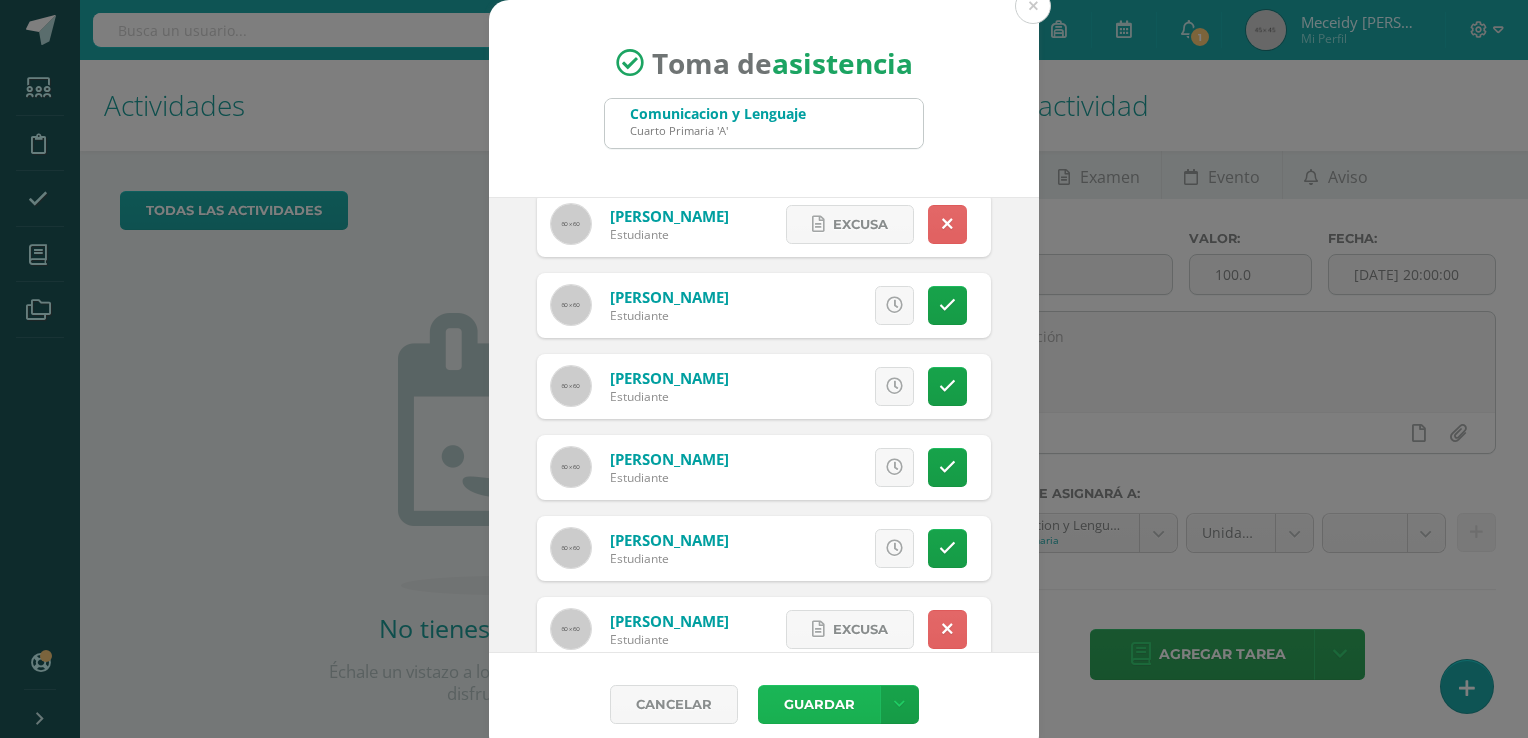 click on "Guardar" at bounding box center [819, 704] 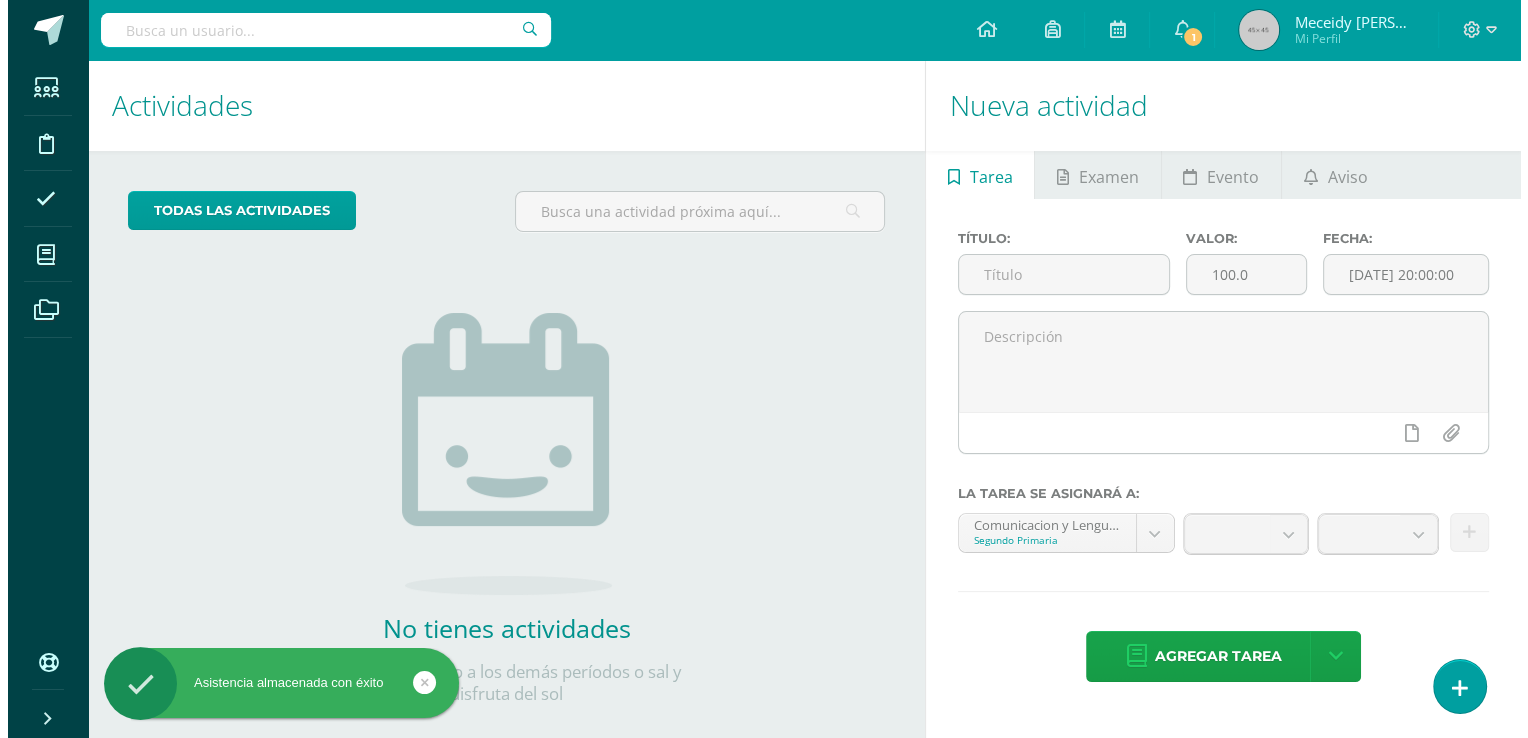 scroll, scrollTop: 0, scrollLeft: 0, axis: both 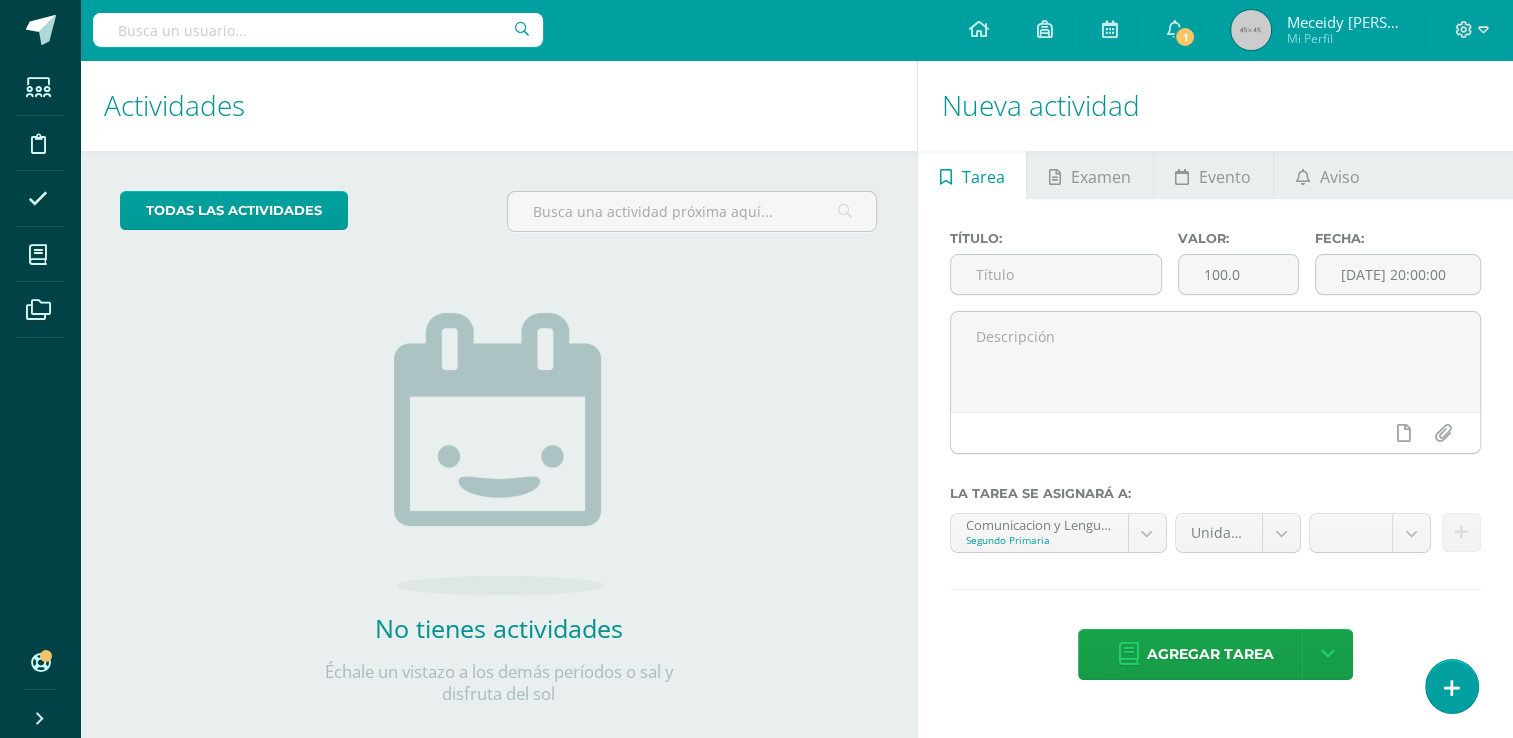 click on "todas las Actividades
No tienes actividades
Échale un vistazo a los demás períodos o  sal y disfruta del sol No hay más resultados" at bounding box center [498, 460] 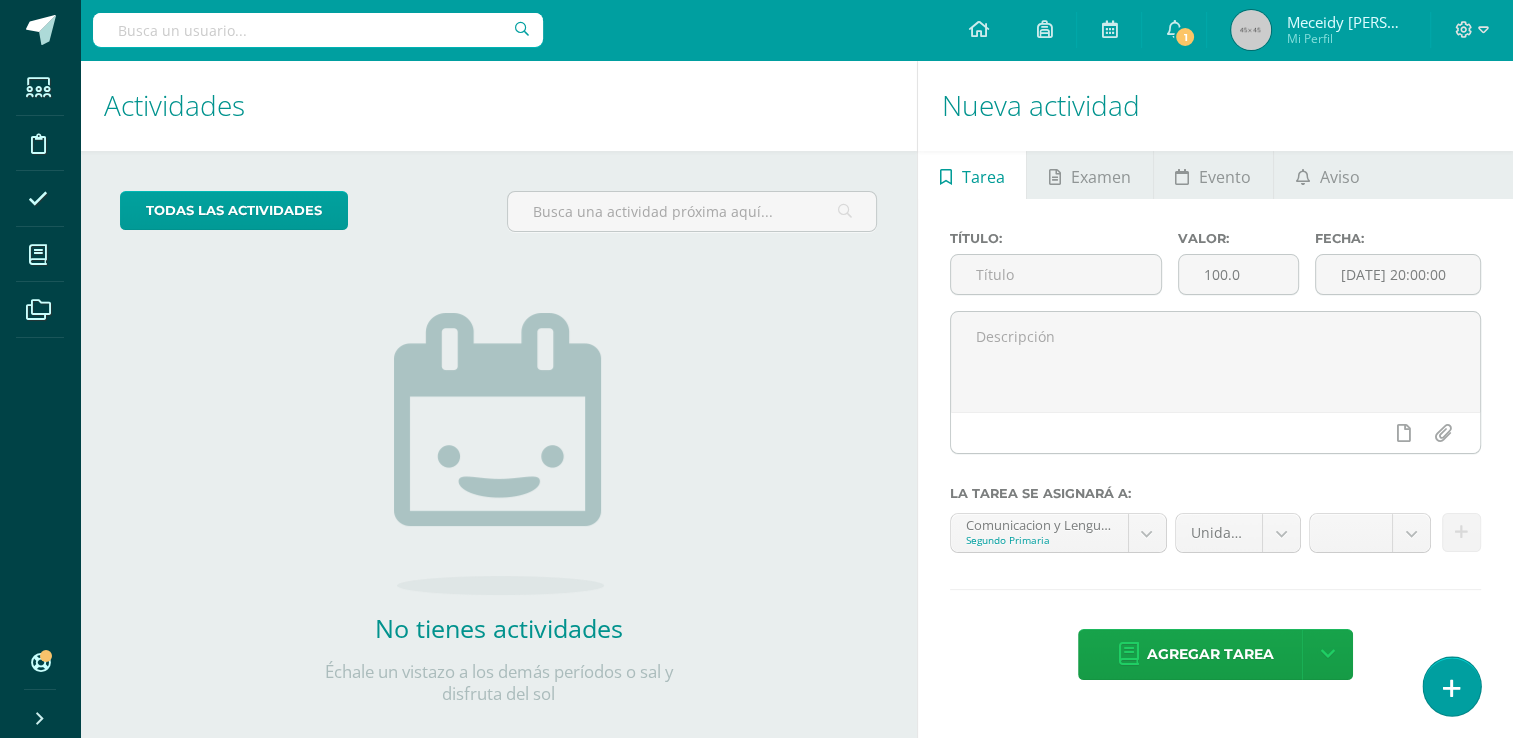 click at bounding box center (1451, 686) 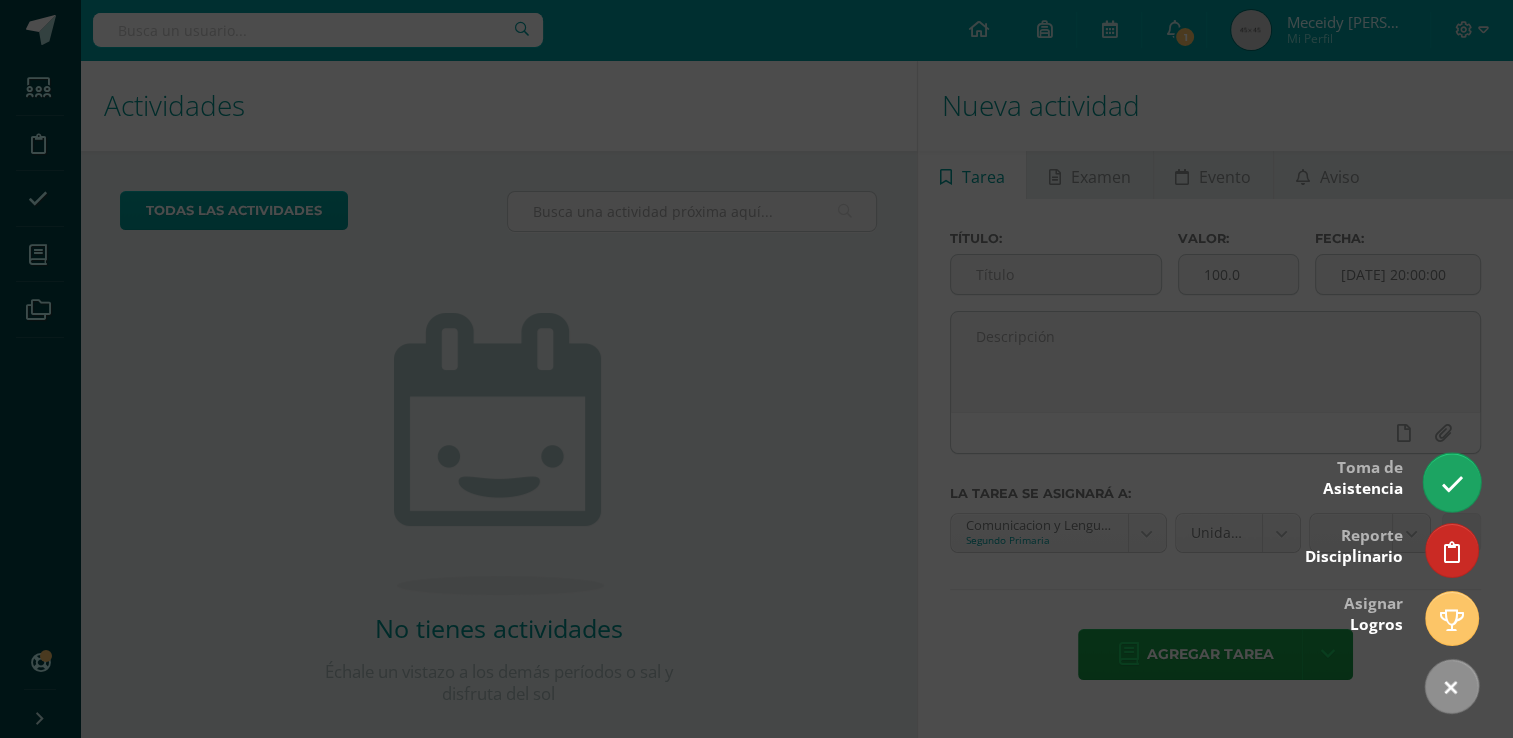 click at bounding box center (1451, 482) 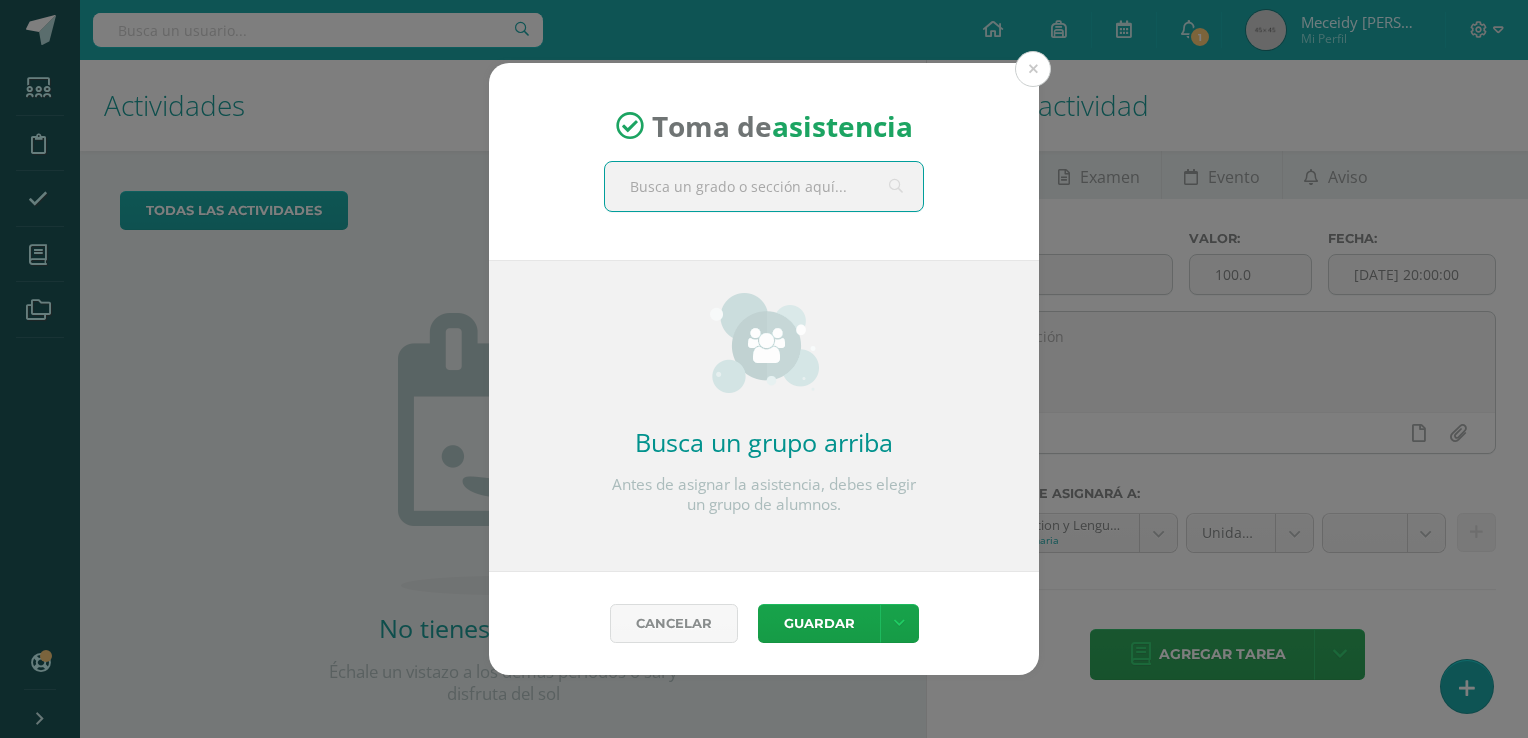 click at bounding box center [764, 186] 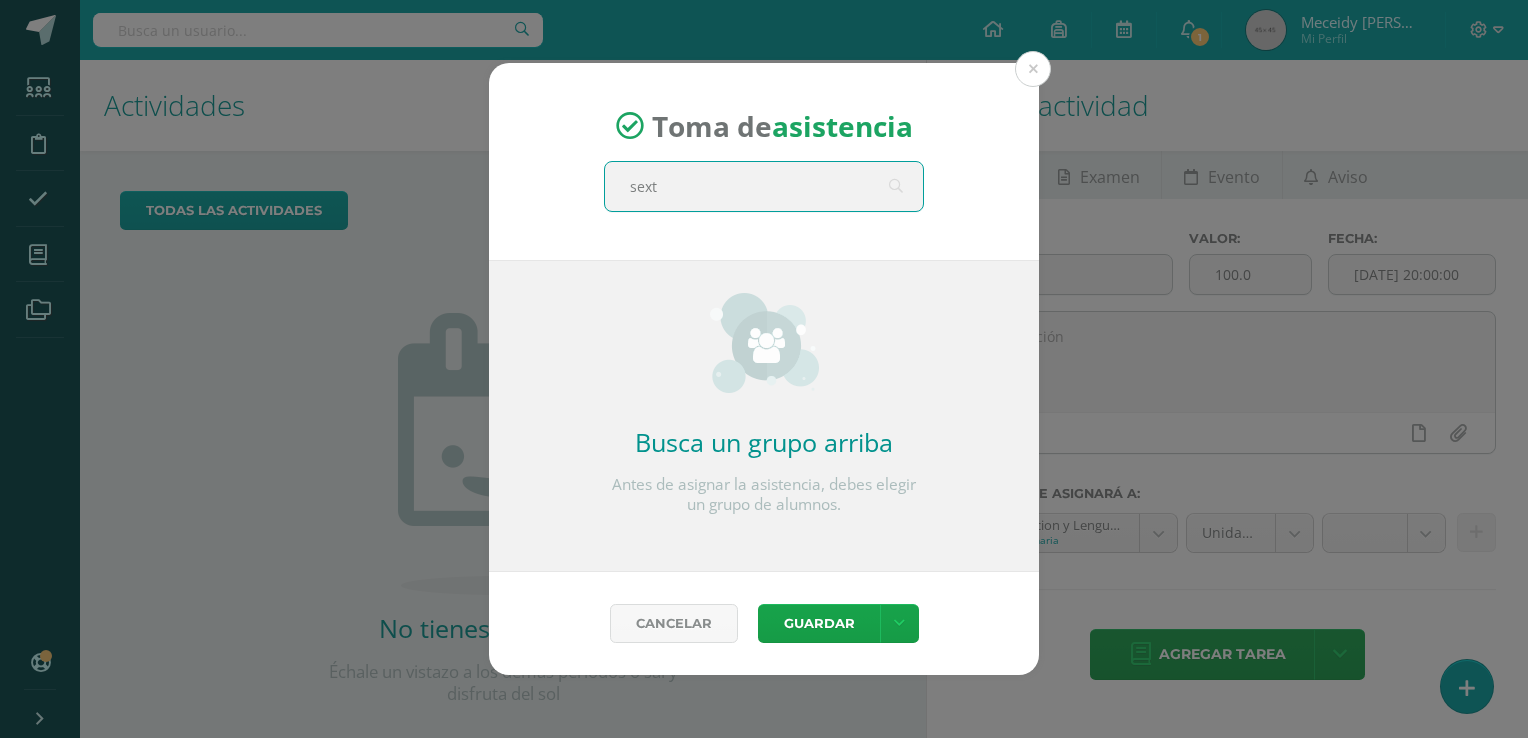type on "sexto" 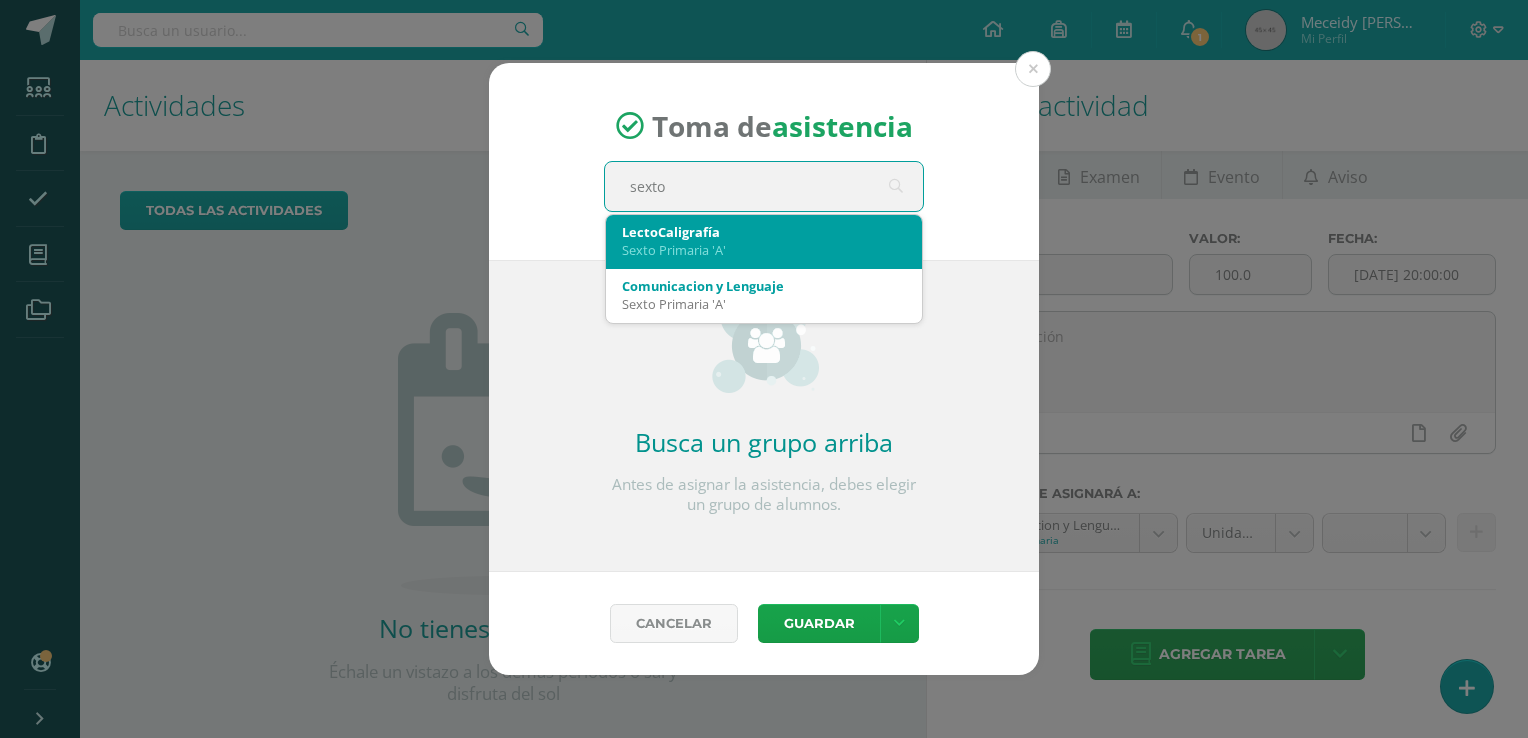 click on "Sexto Primaria 'A'" at bounding box center [764, 250] 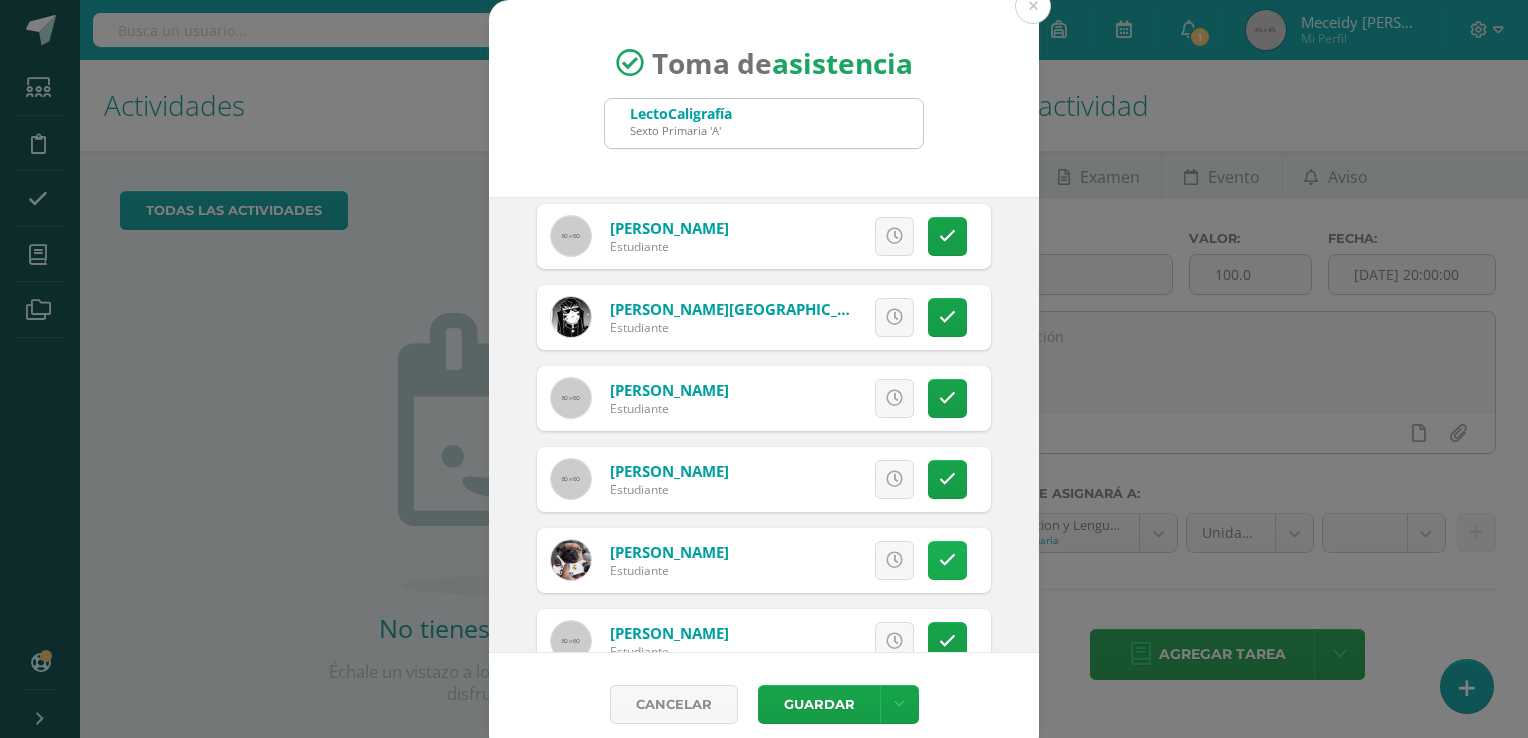 scroll, scrollTop: 400, scrollLeft: 0, axis: vertical 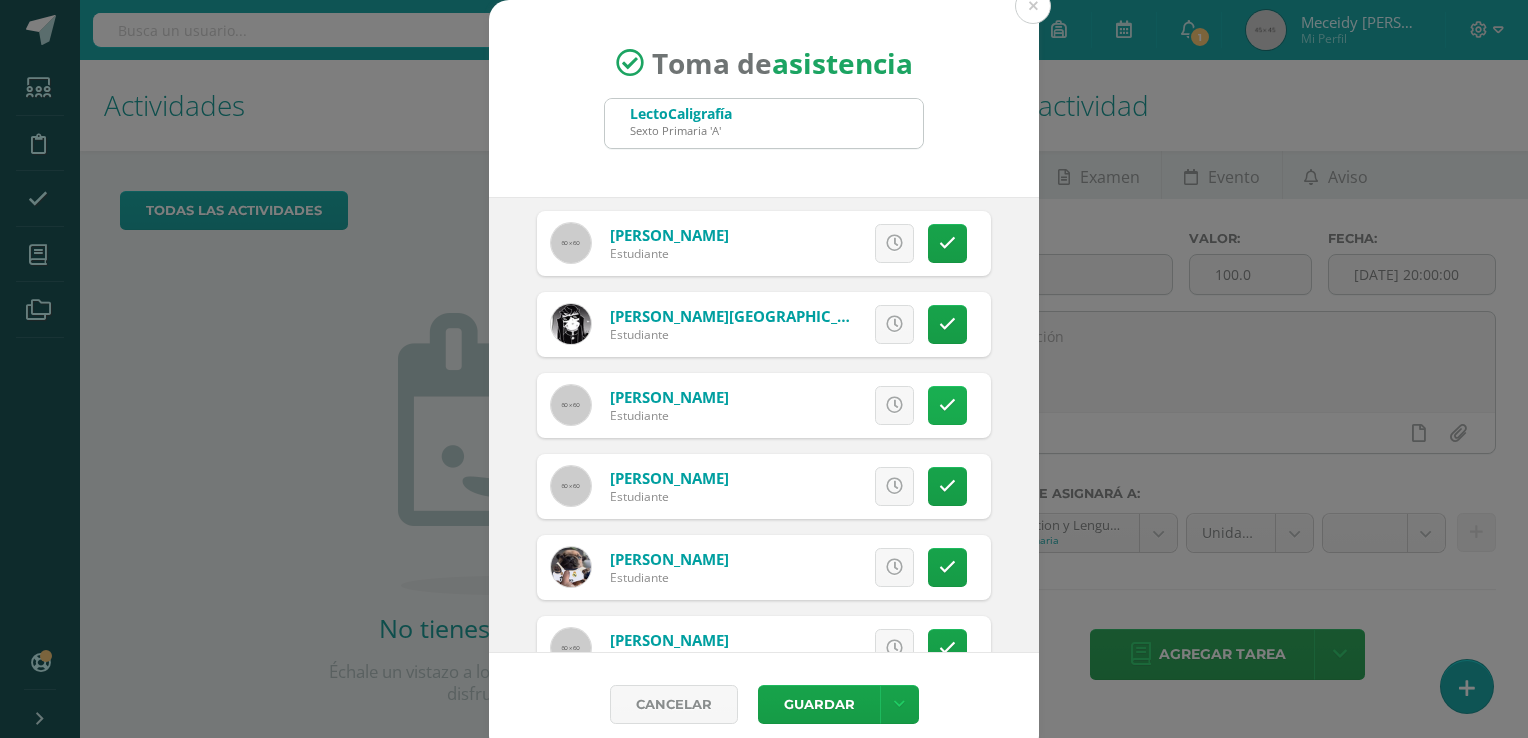 click at bounding box center (947, 405) 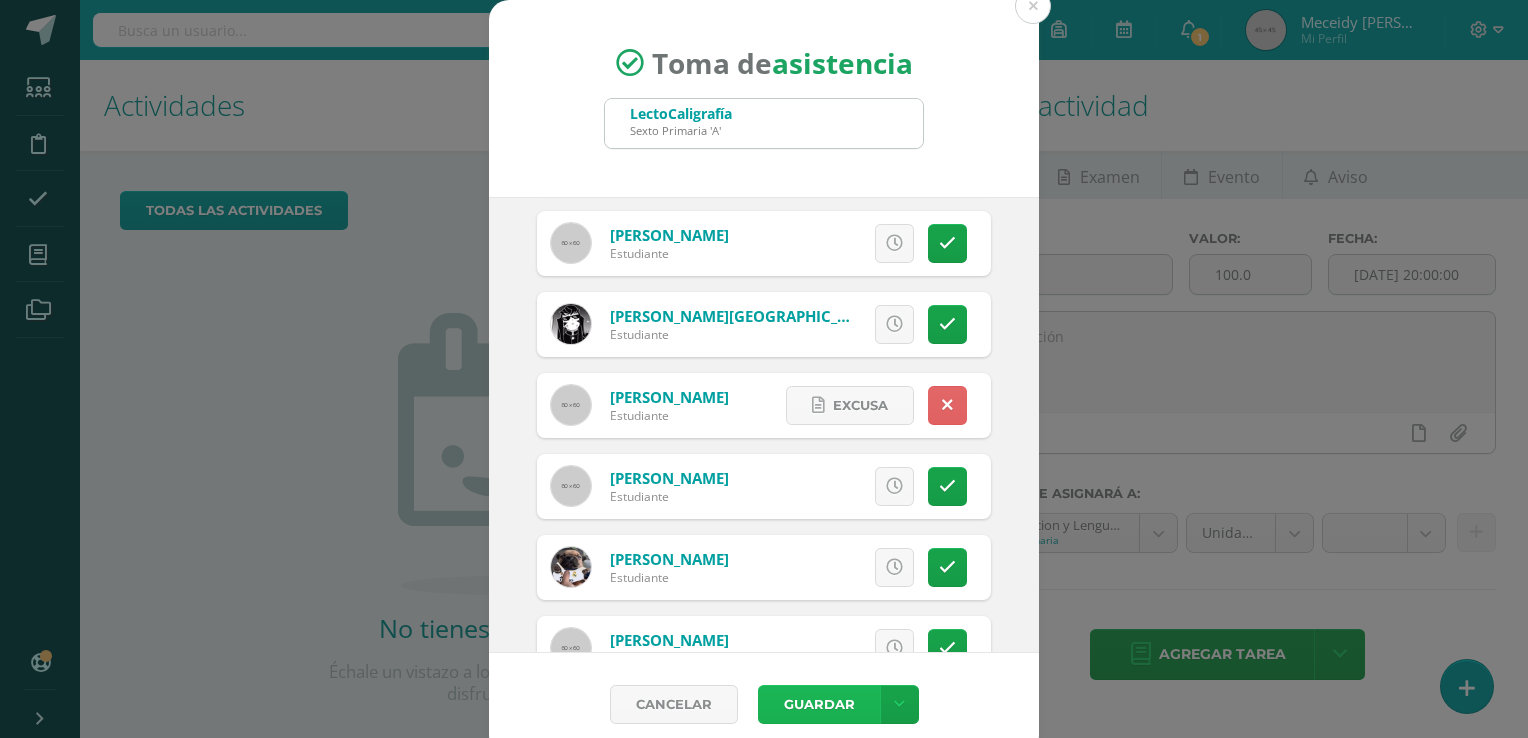 click on "Guardar" at bounding box center [819, 704] 